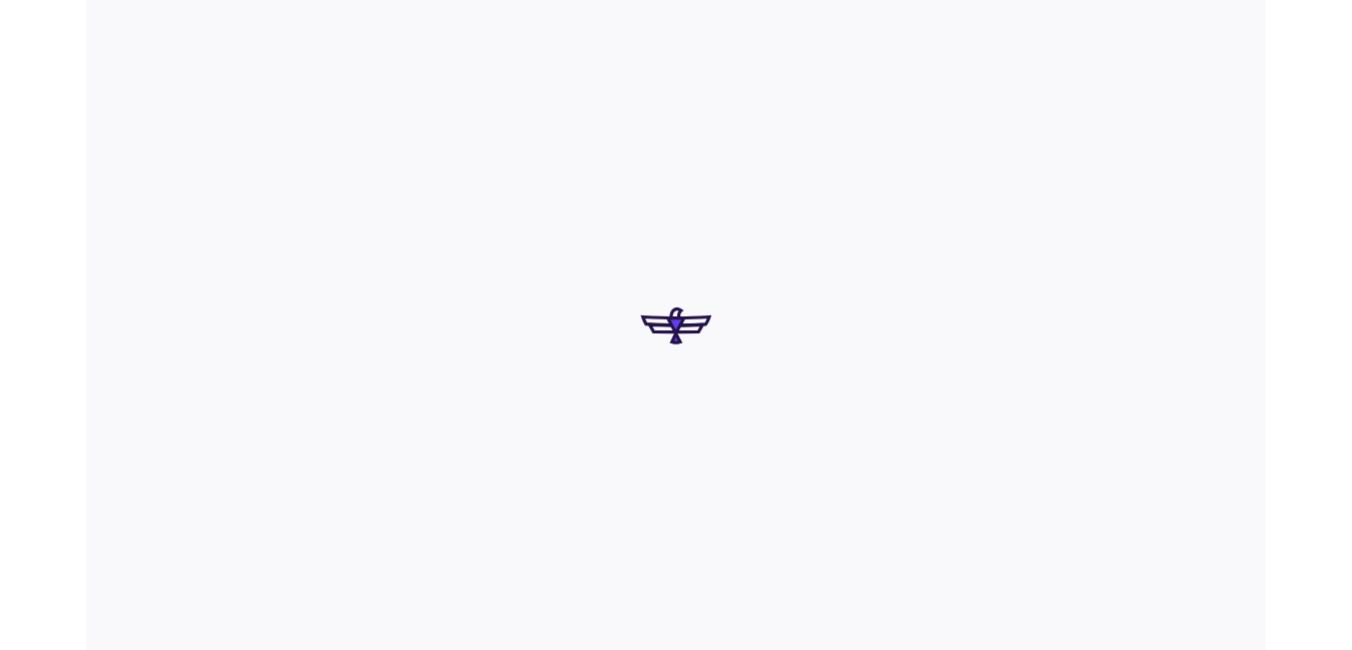 scroll, scrollTop: 0, scrollLeft: 0, axis: both 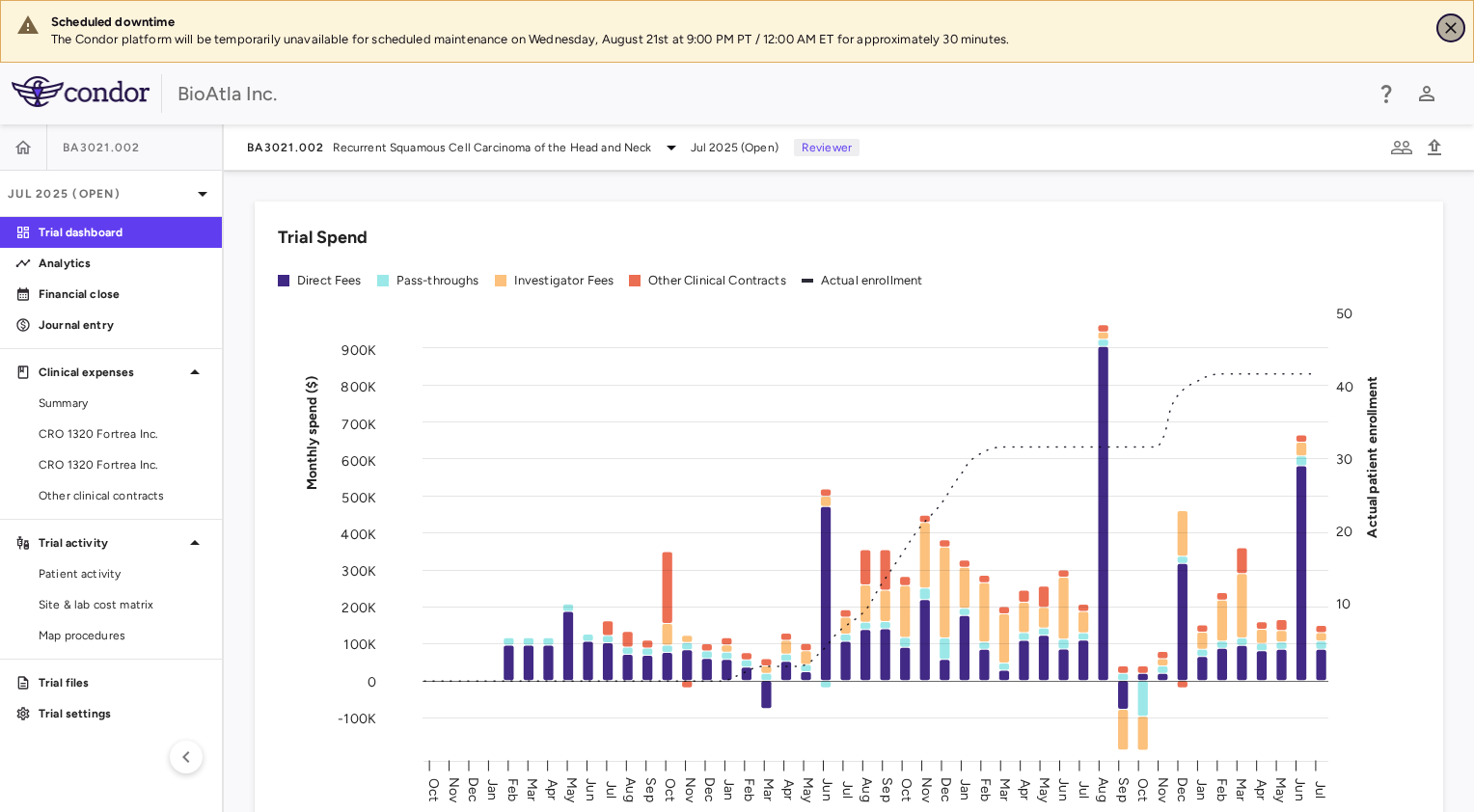 click 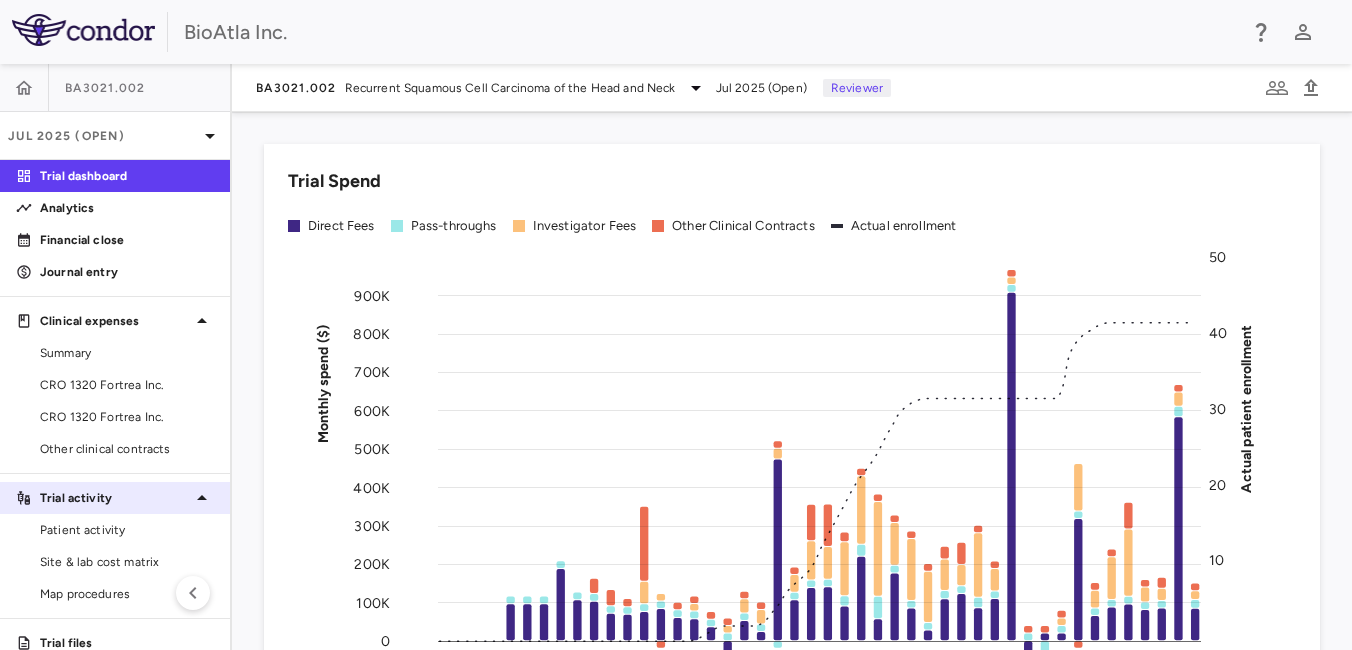 scroll, scrollTop: 57, scrollLeft: 0, axis: vertical 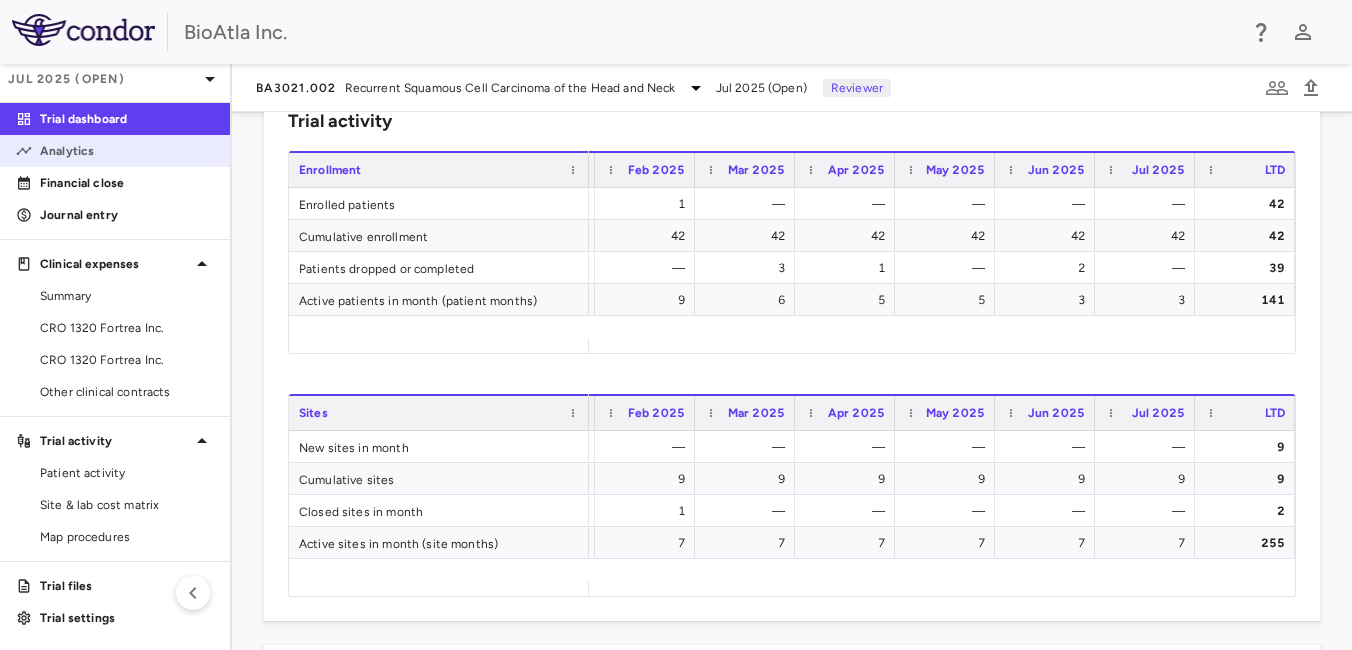 click on "Analytics" at bounding box center (127, 151) 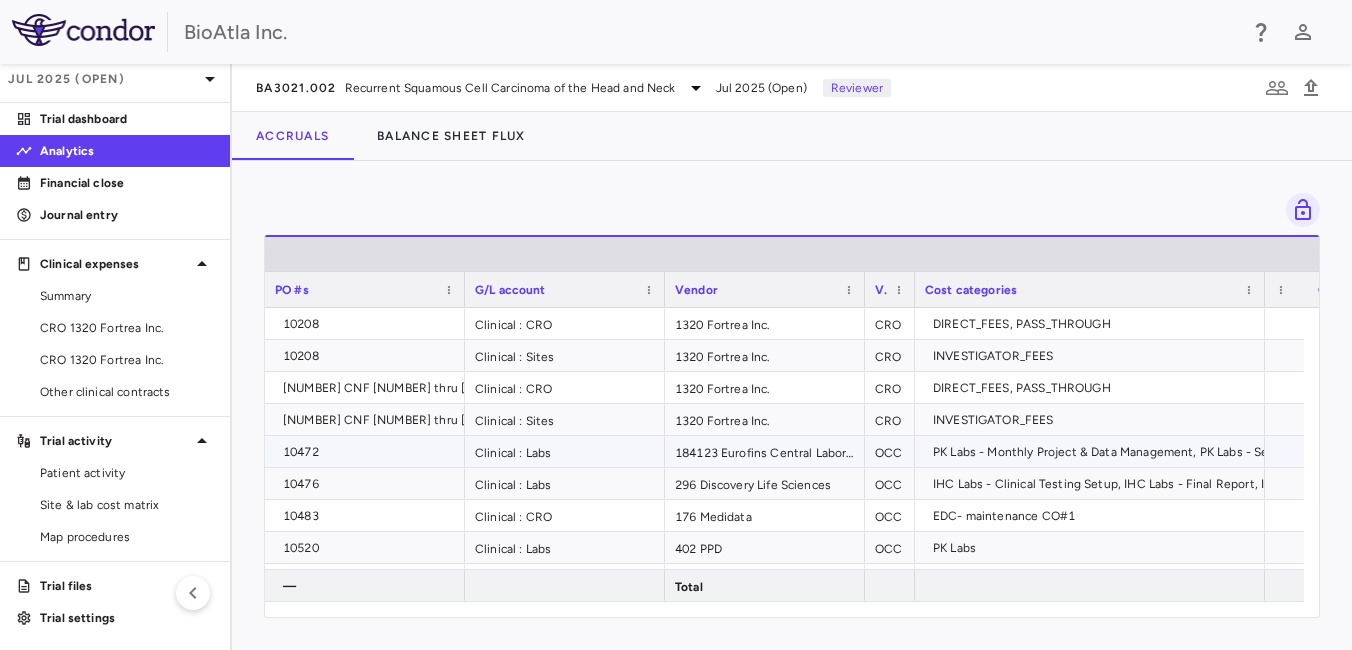 scroll, scrollTop: 121, scrollLeft: 0, axis: vertical 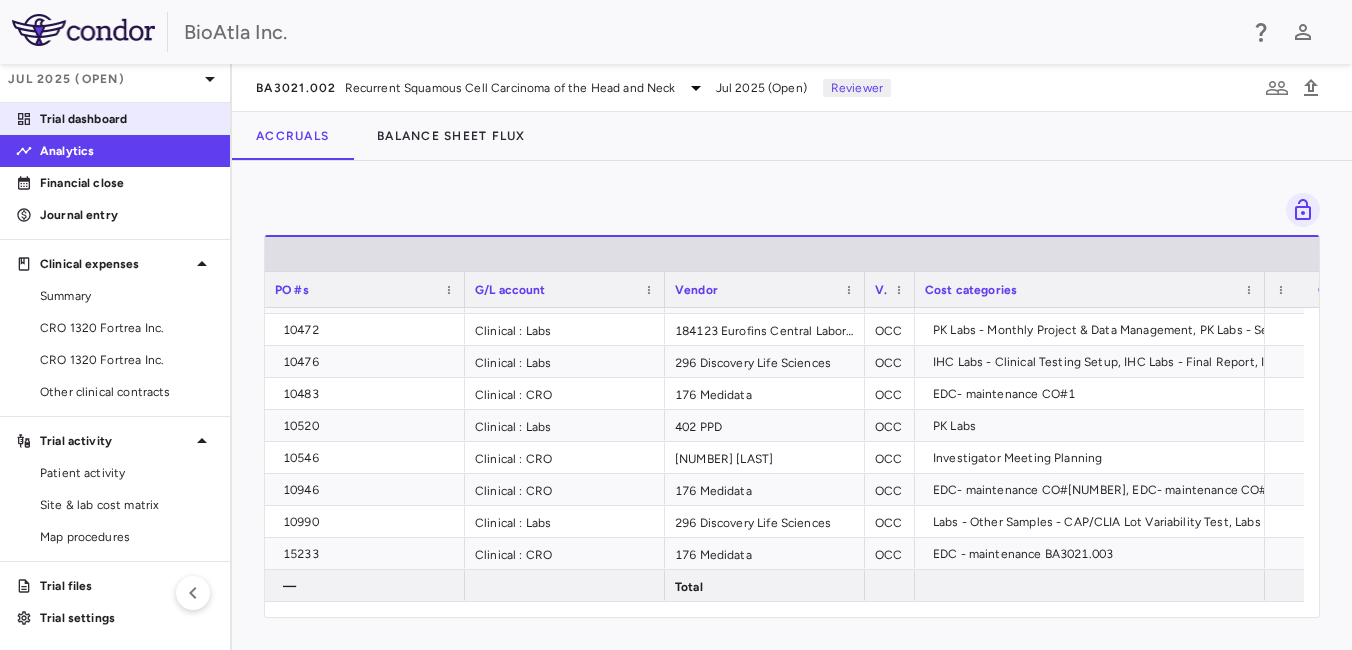 click on "Trial dashboard" at bounding box center [127, 119] 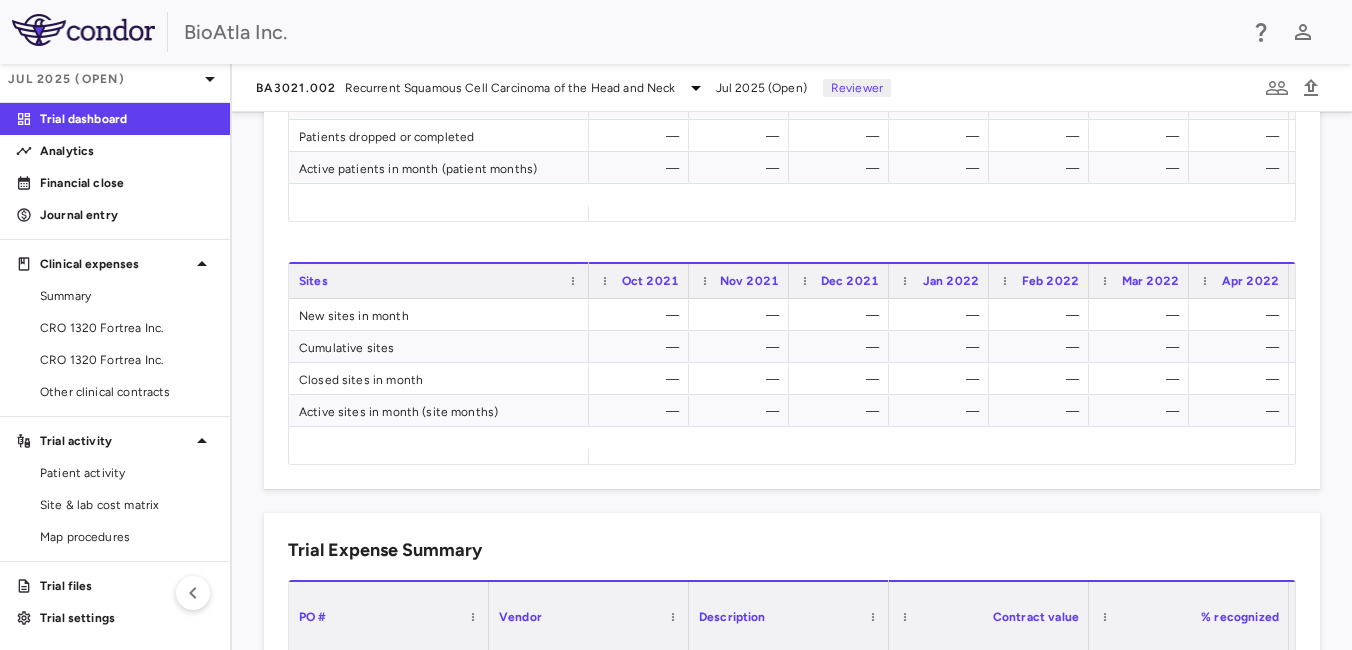 scroll, scrollTop: 850, scrollLeft: 0, axis: vertical 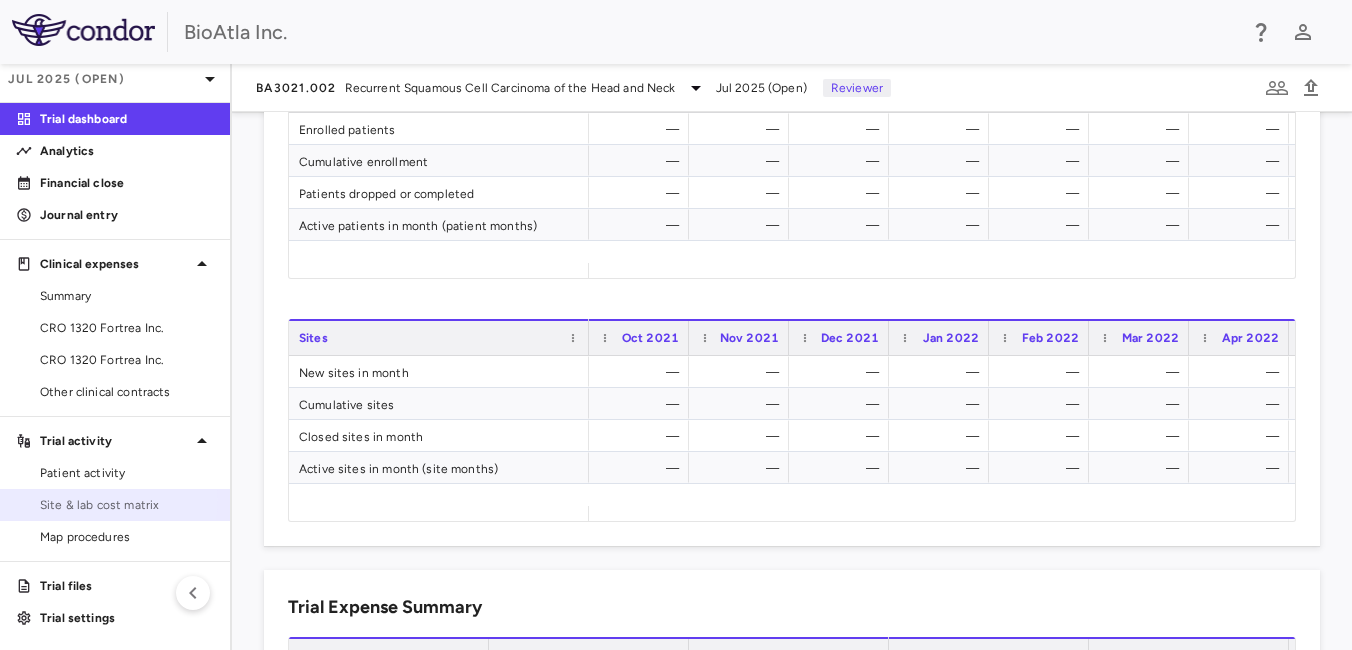click on "Site & lab cost matrix" at bounding box center (127, 505) 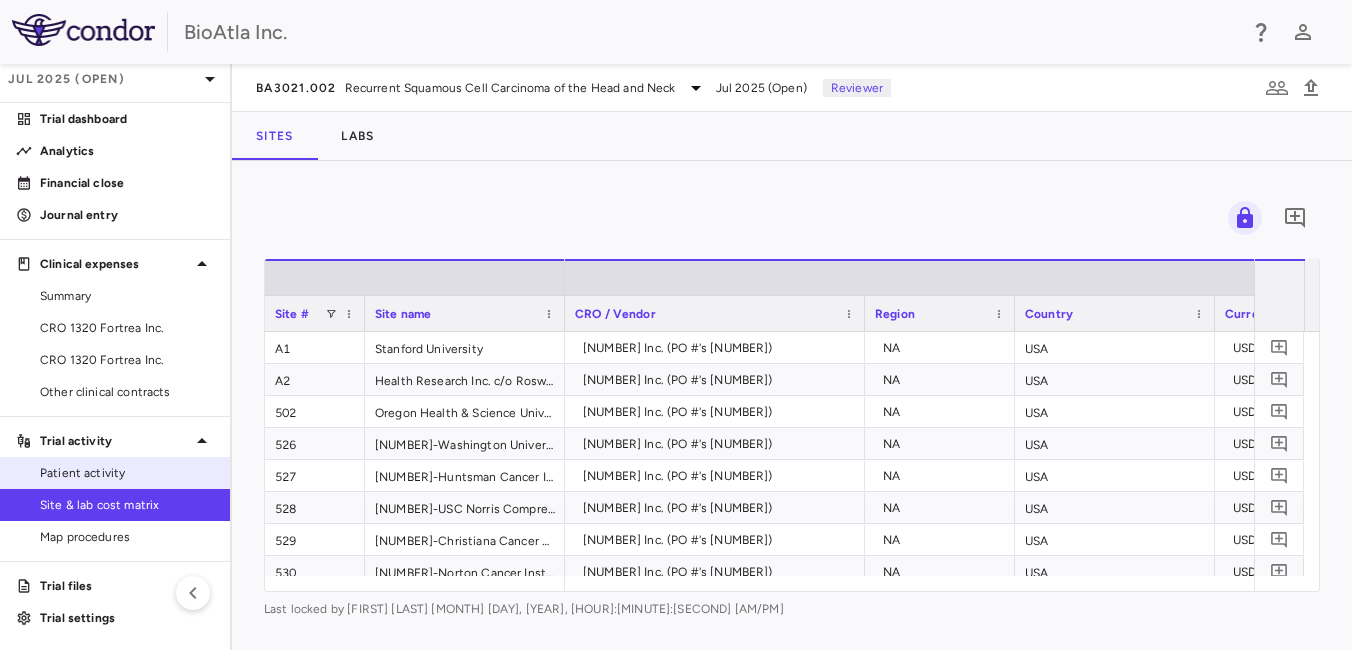 click on "Patient activity" at bounding box center (127, 473) 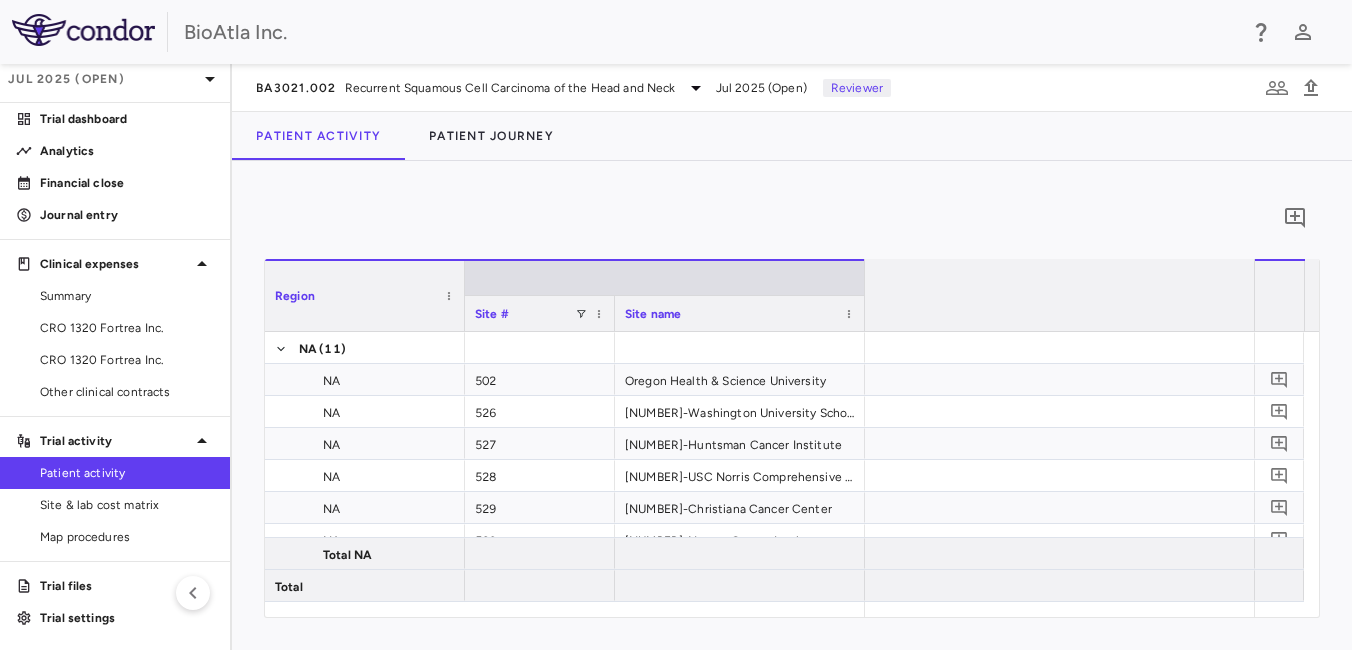 scroll, scrollTop: 0, scrollLeft: 3543, axis: horizontal 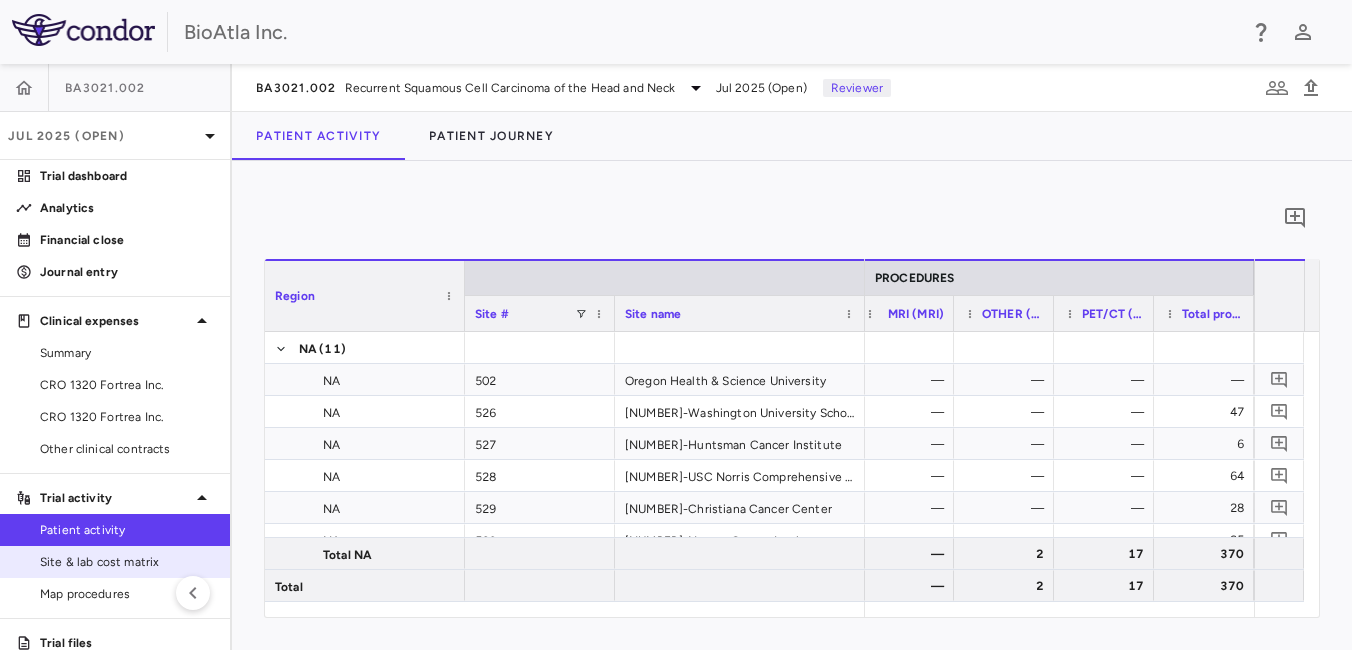 click on "Site & lab cost matrix" at bounding box center (127, 562) 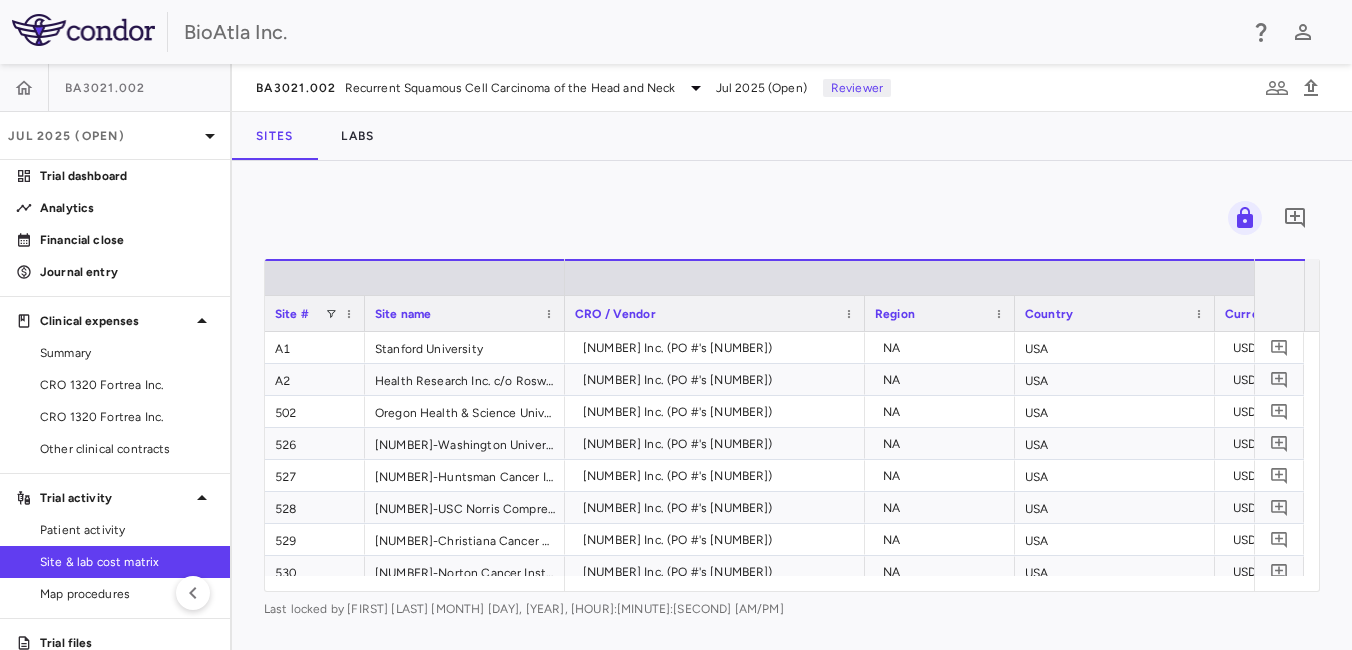 scroll, scrollTop: 0, scrollLeft: 2318, axis: horizontal 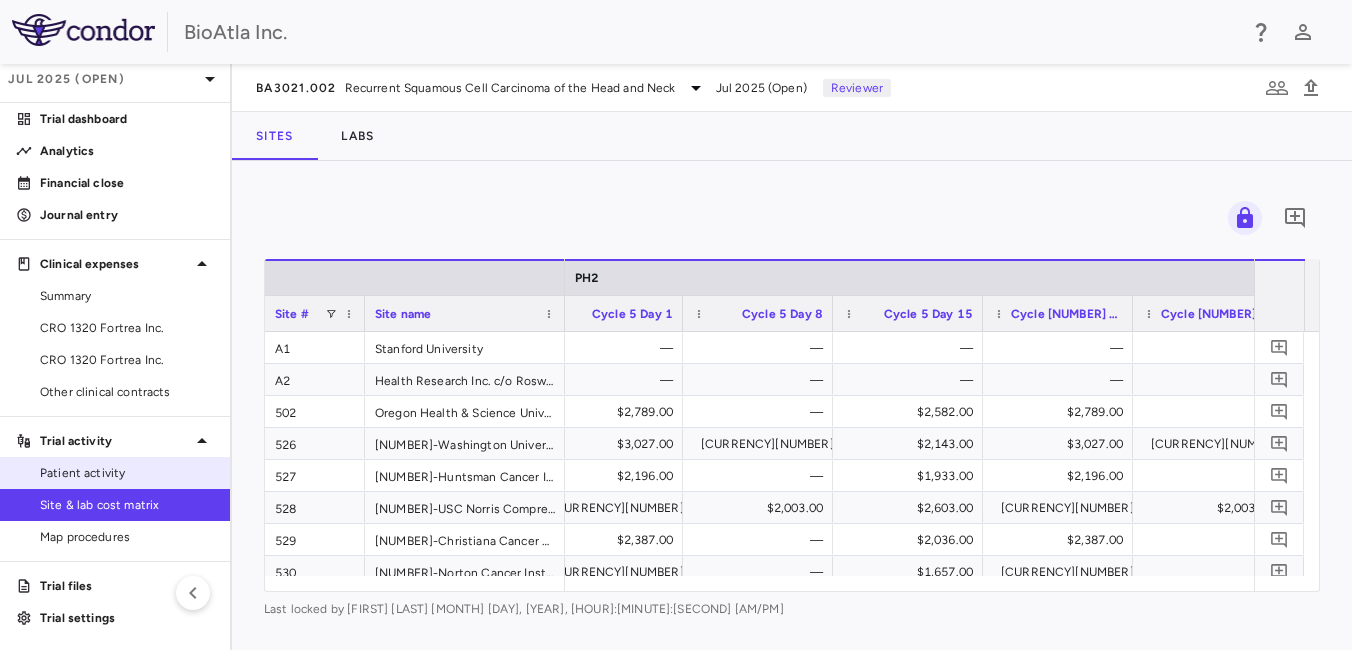 click on "Patient activity" at bounding box center [127, 473] 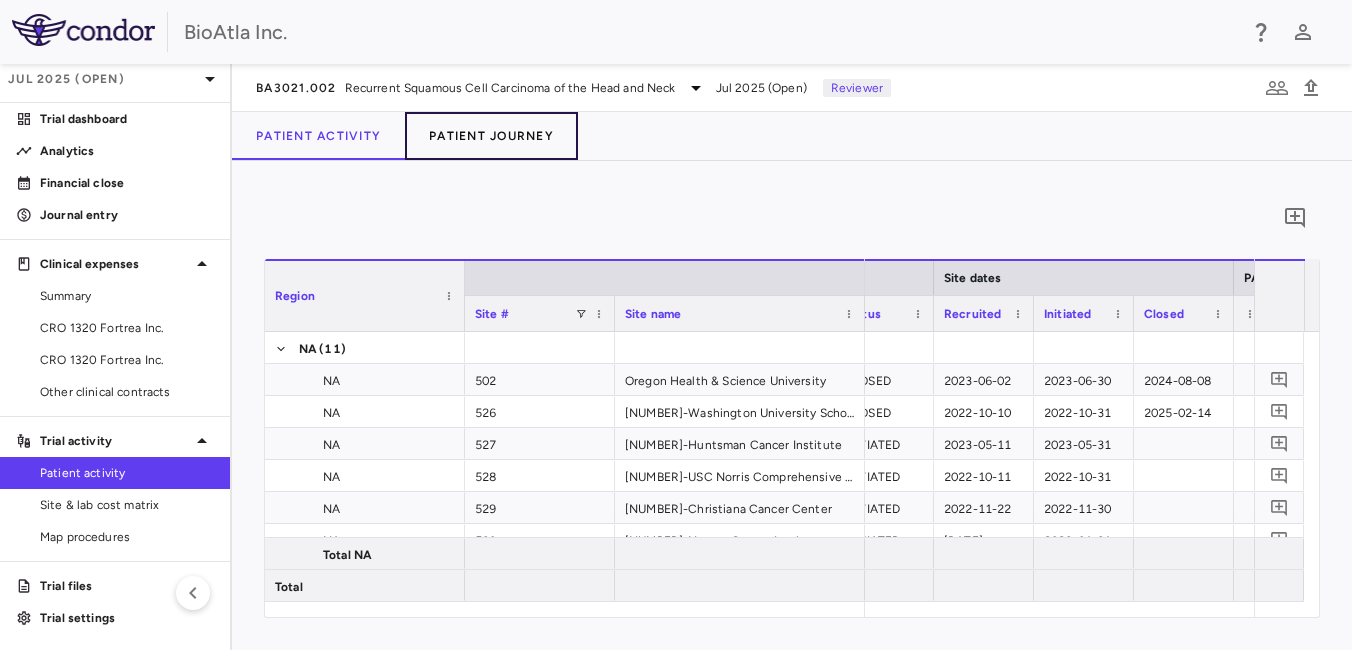 click on "Patient Journey" at bounding box center [491, 136] 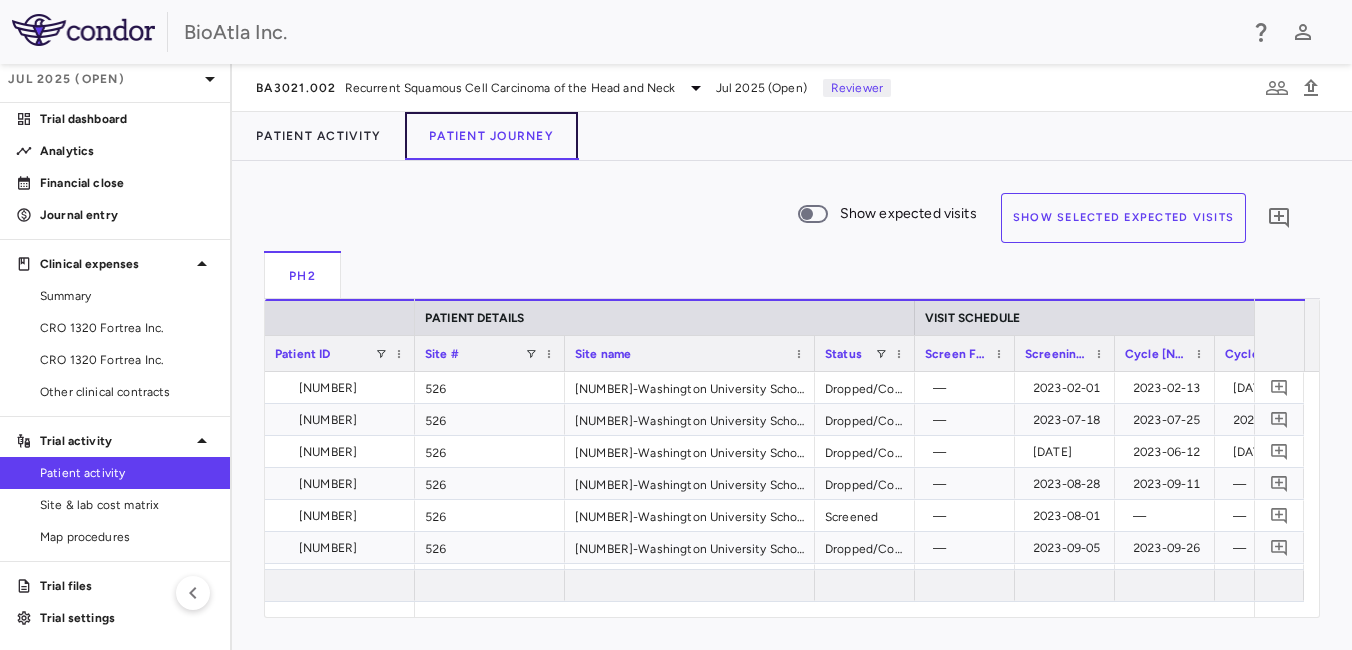 scroll, scrollTop: 0, scrollLeft: 1040, axis: horizontal 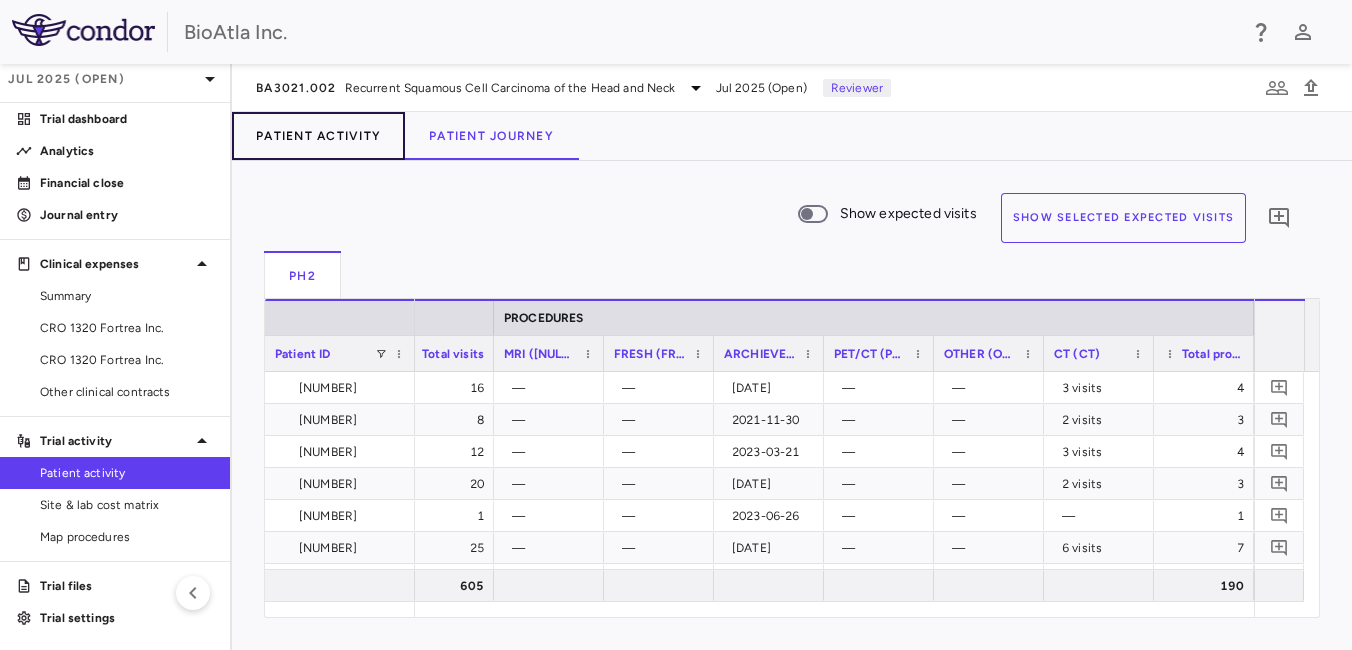 click on "Patient Activity" at bounding box center (318, 136) 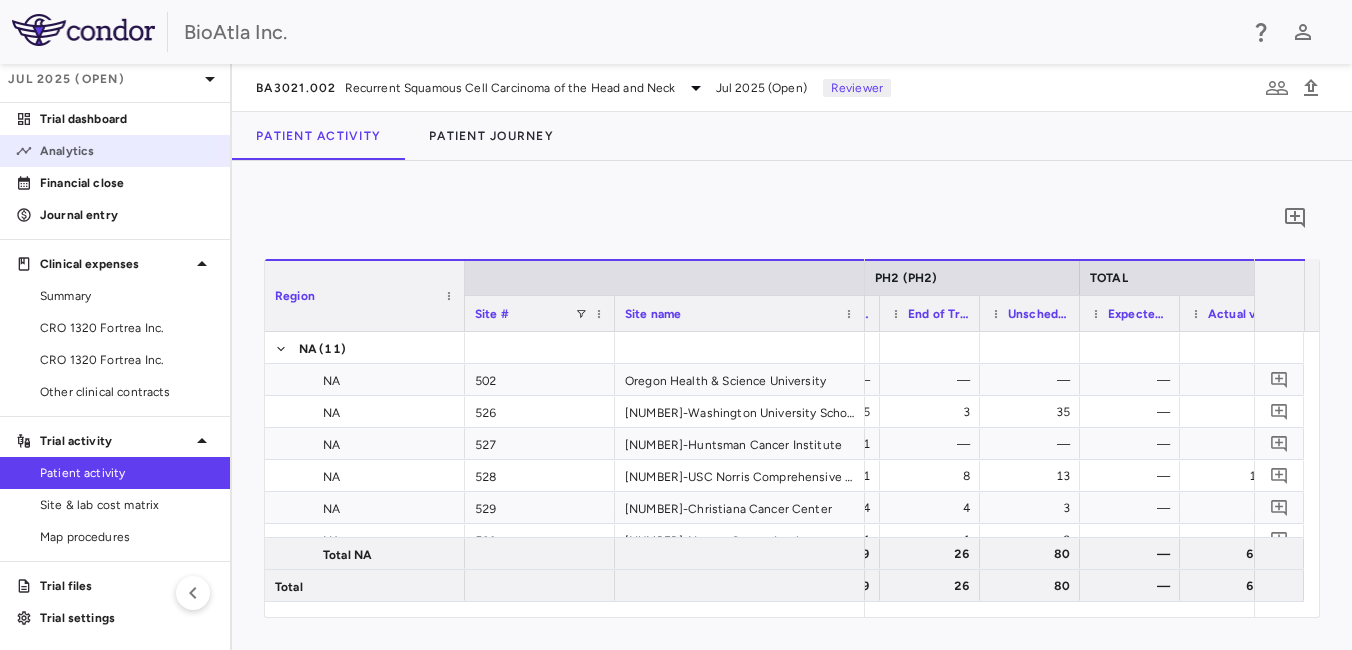 click on "Analytics" at bounding box center (127, 151) 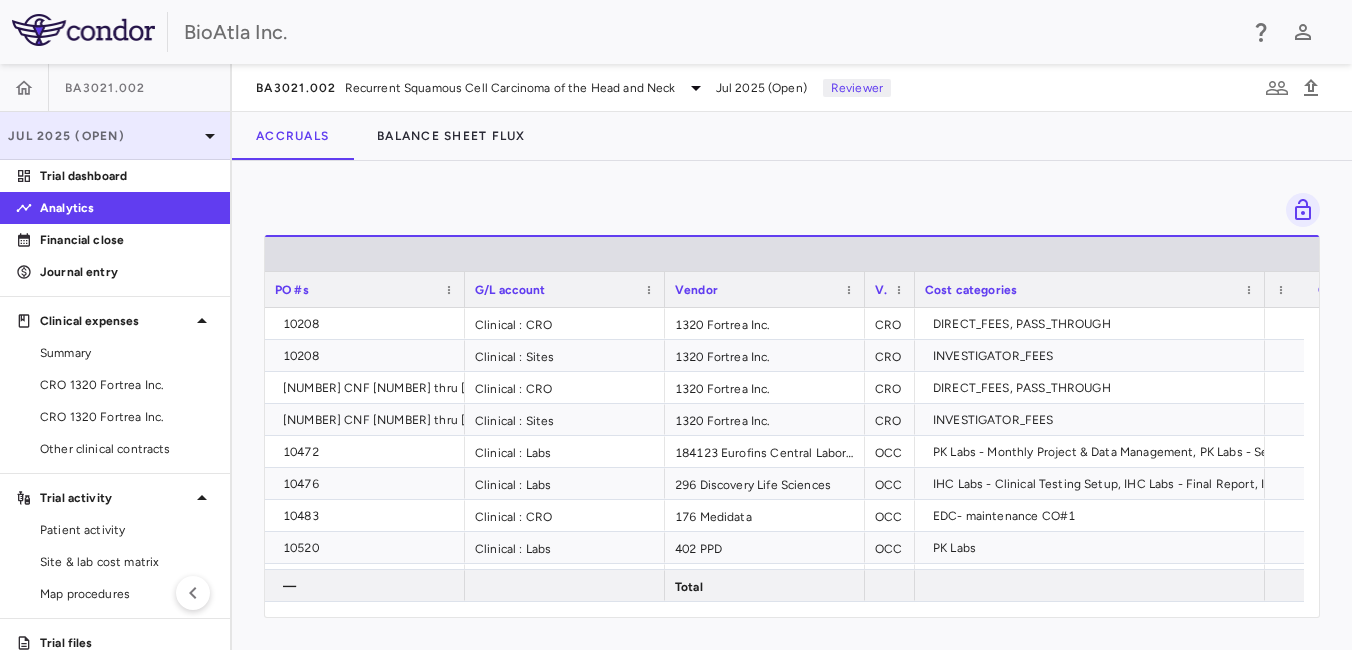 click on "Jul 2025 (Open)" at bounding box center [115, 136] 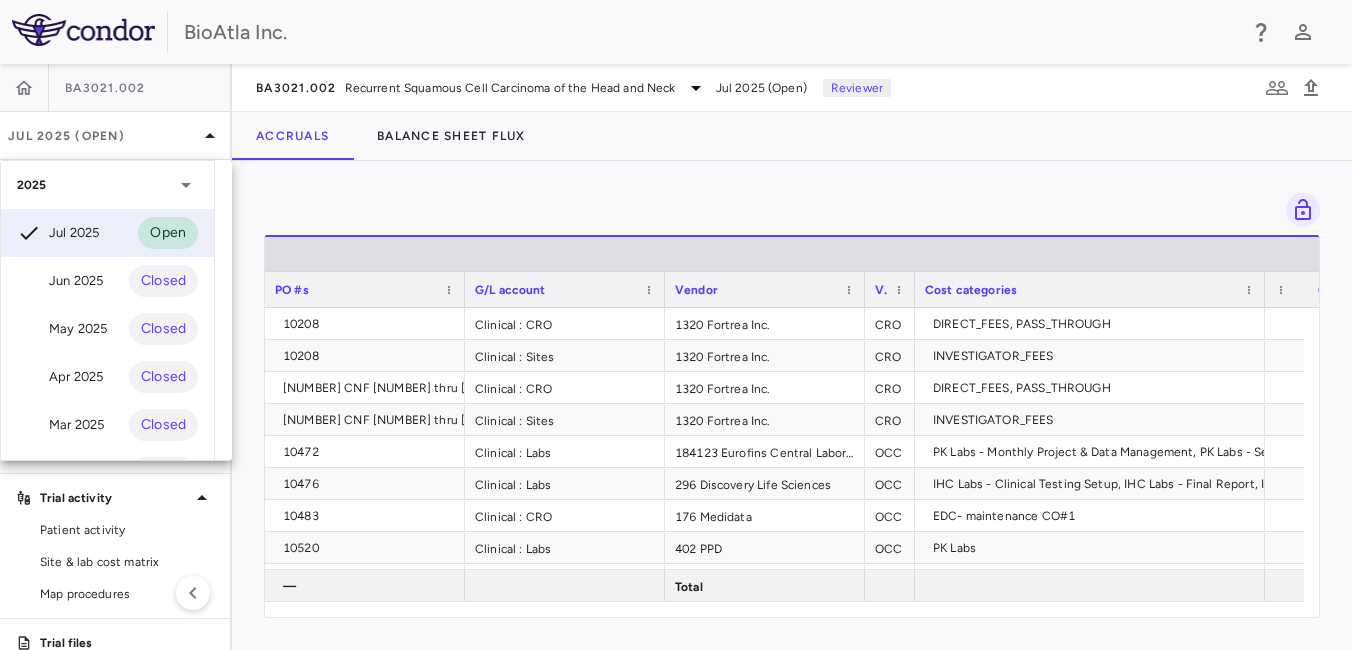 click at bounding box center (676, 325) 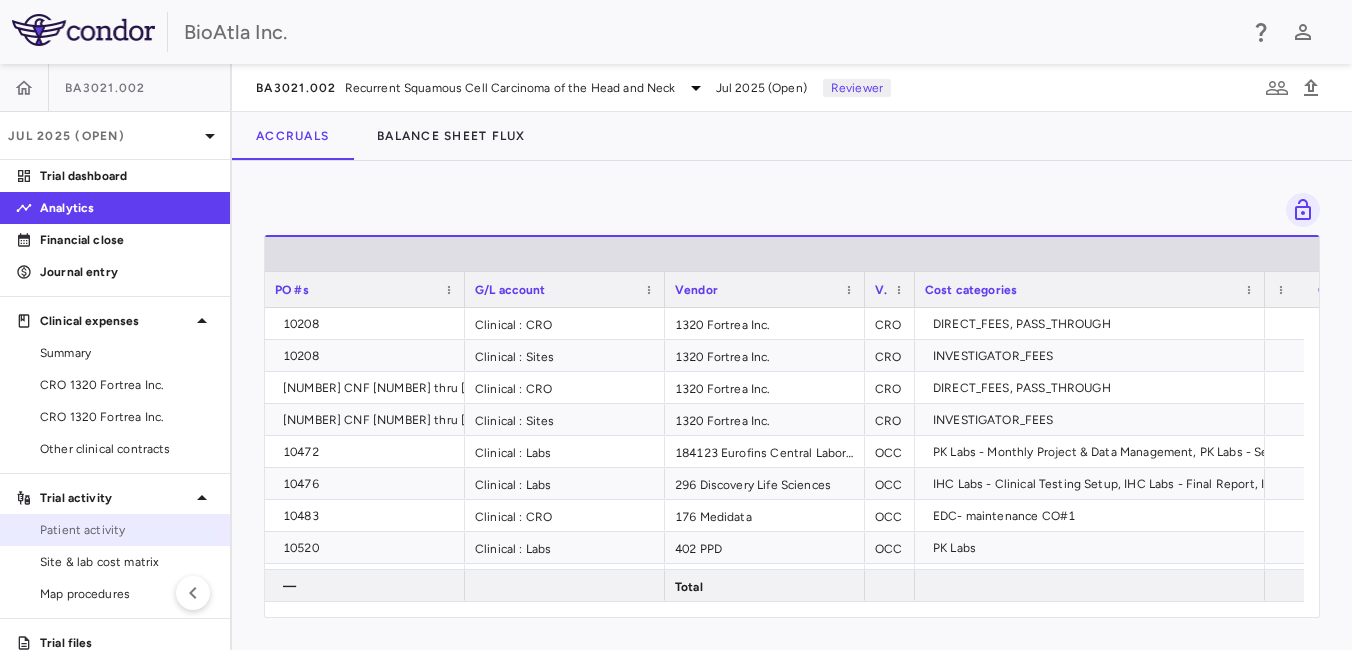 click on "Patient activity" at bounding box center (127, 530) 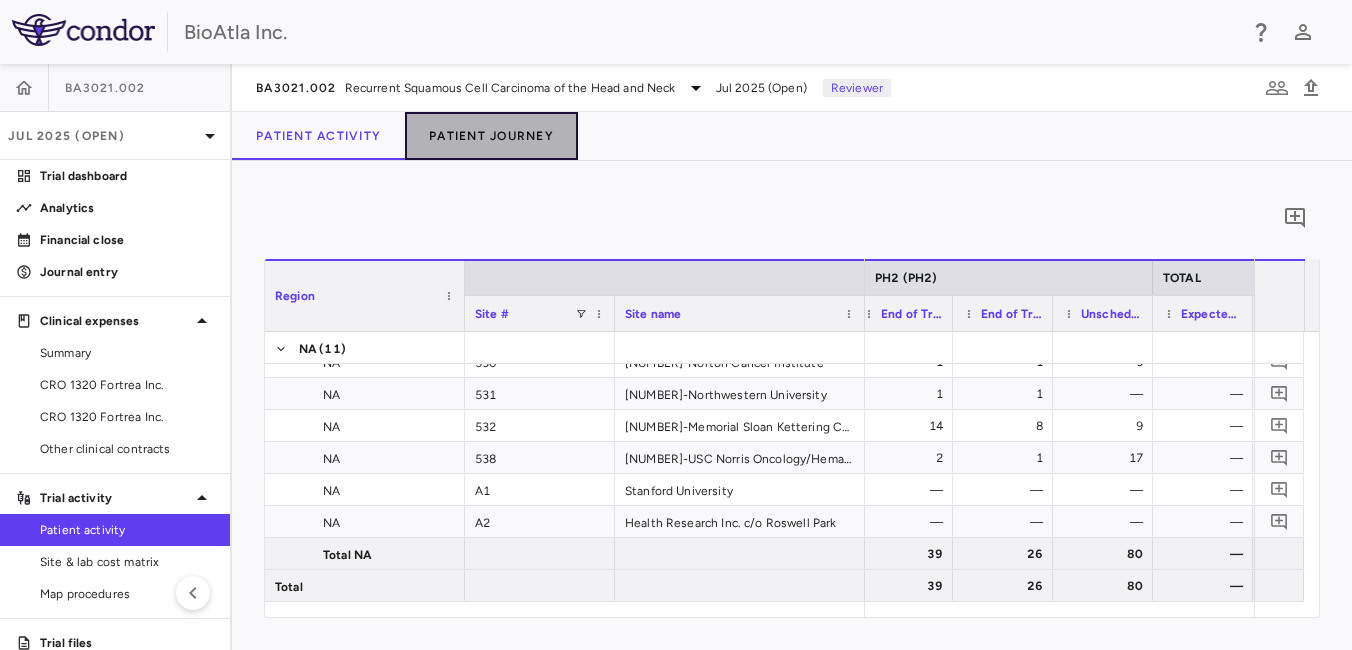 click on "Patient Journey" at bounding box center (491, 136) 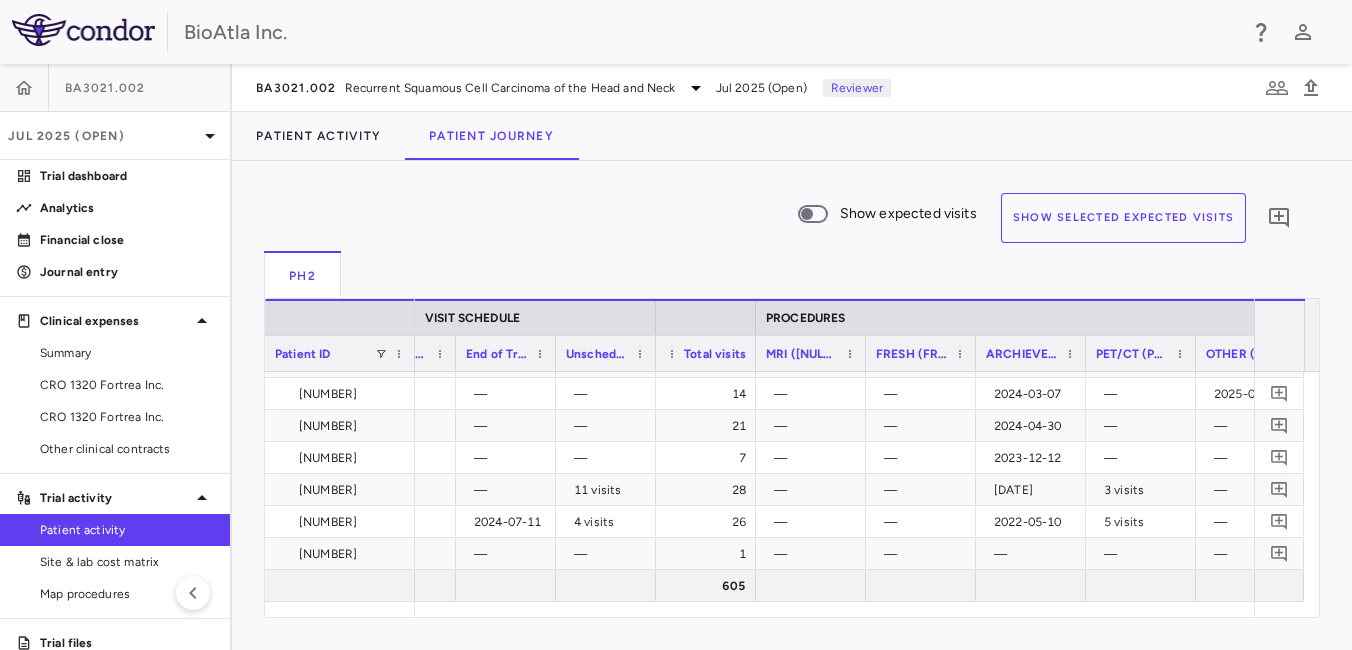 click on "Show expected visits Show Selected Expected Visits [NUMBER]" at bounding box center [784, 222] 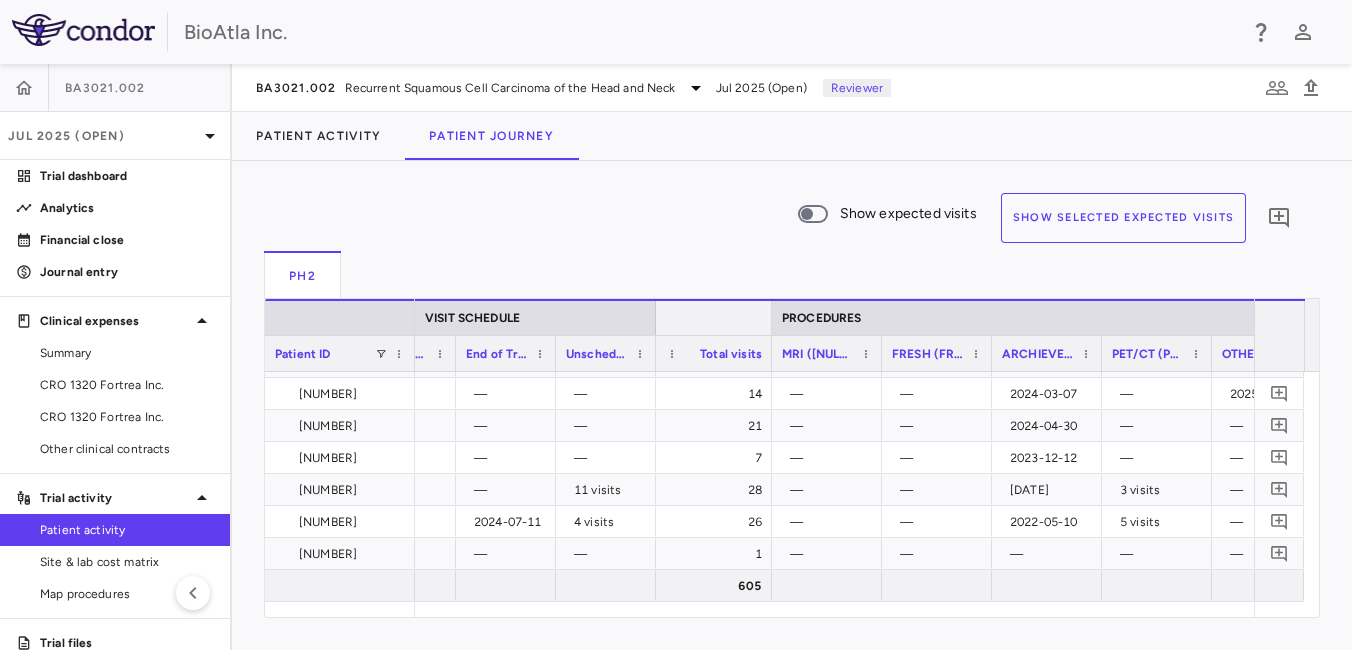 drag, startPoint x: 755, startPoint y: 313, endPoint x: 780, endPoint y: 318, distance: 25.495098 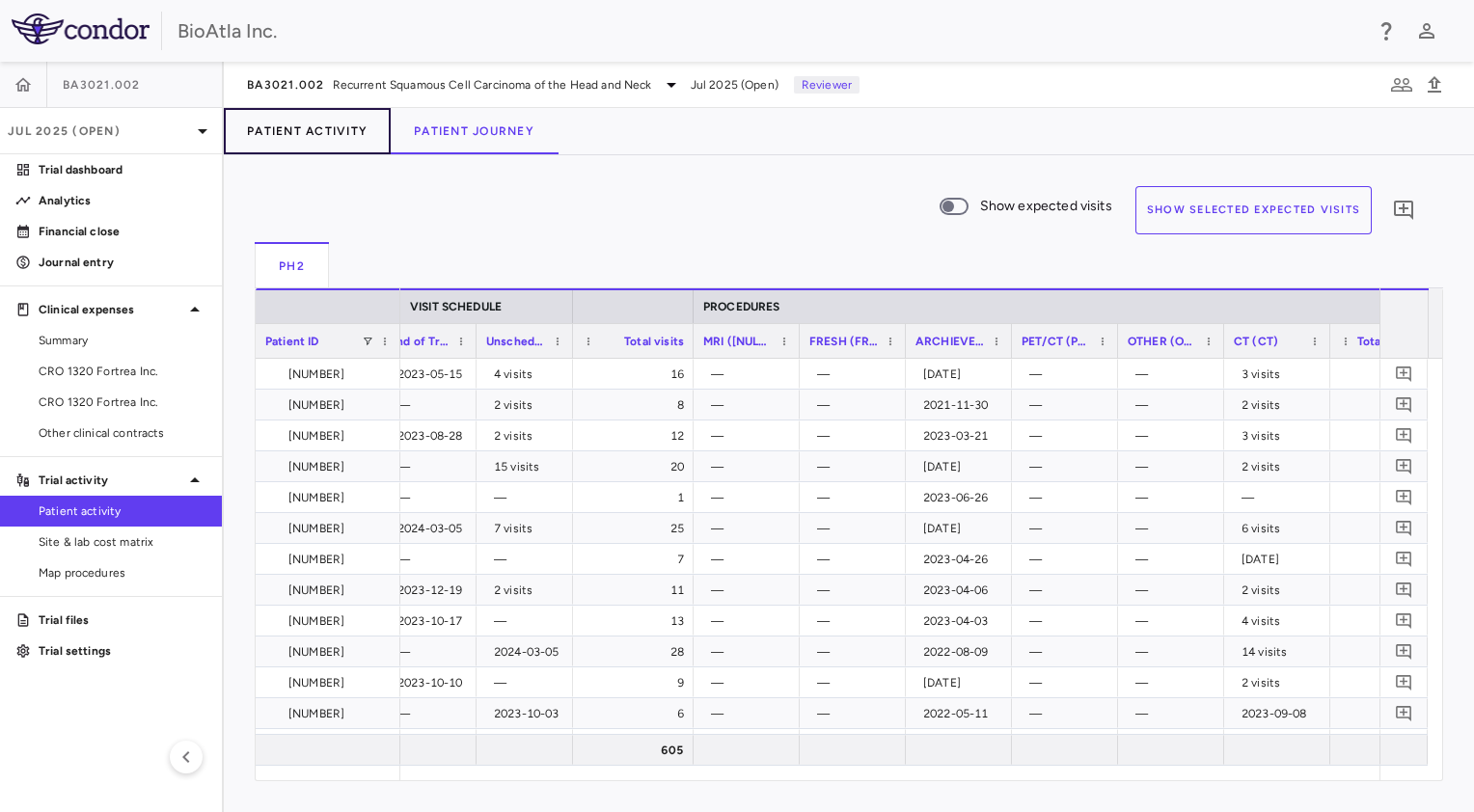 click on "Patient Activity" at bounding box center (307, 131) 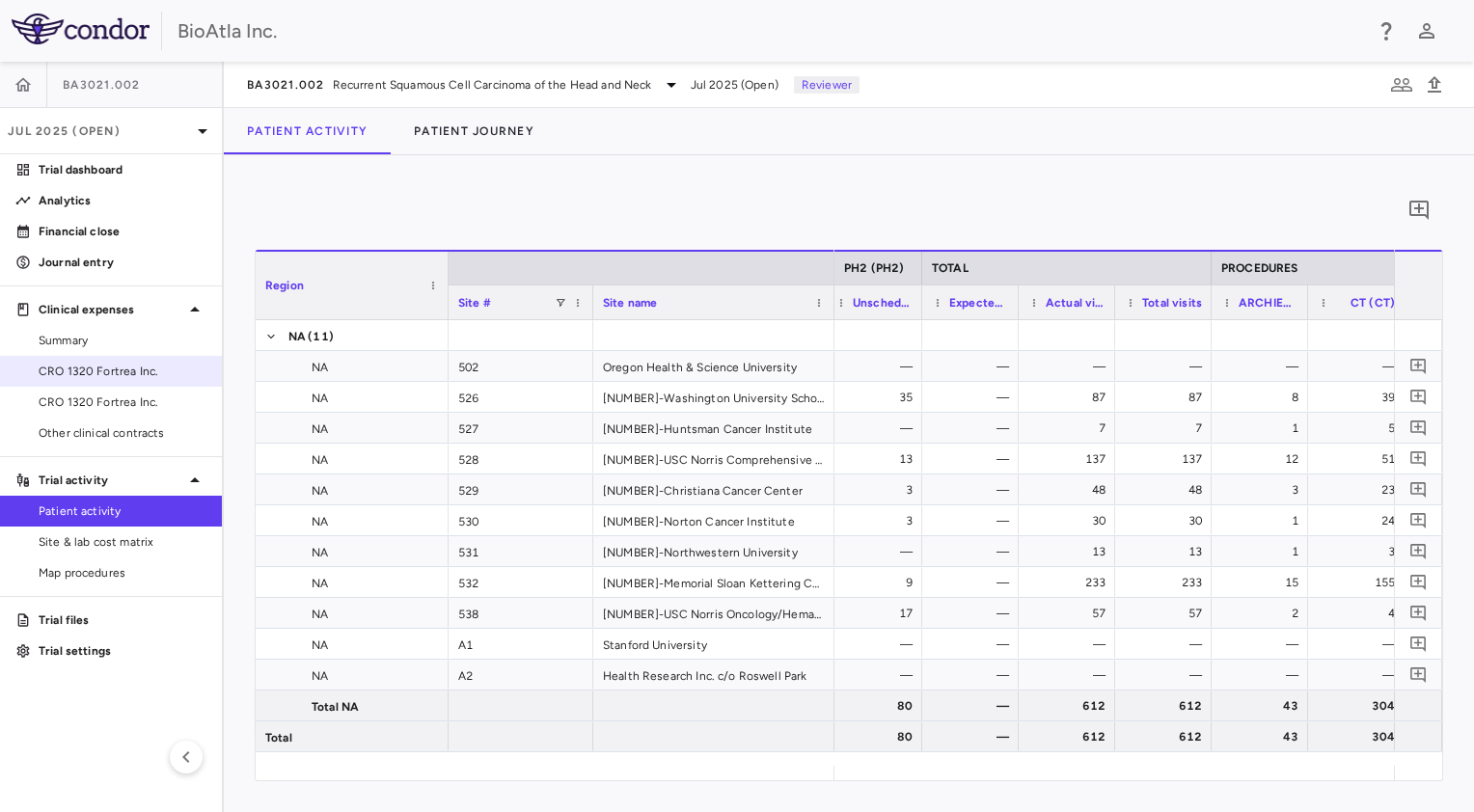 click on "CRO 1320 Fortrea Inc." at bounding box center [123, 371] 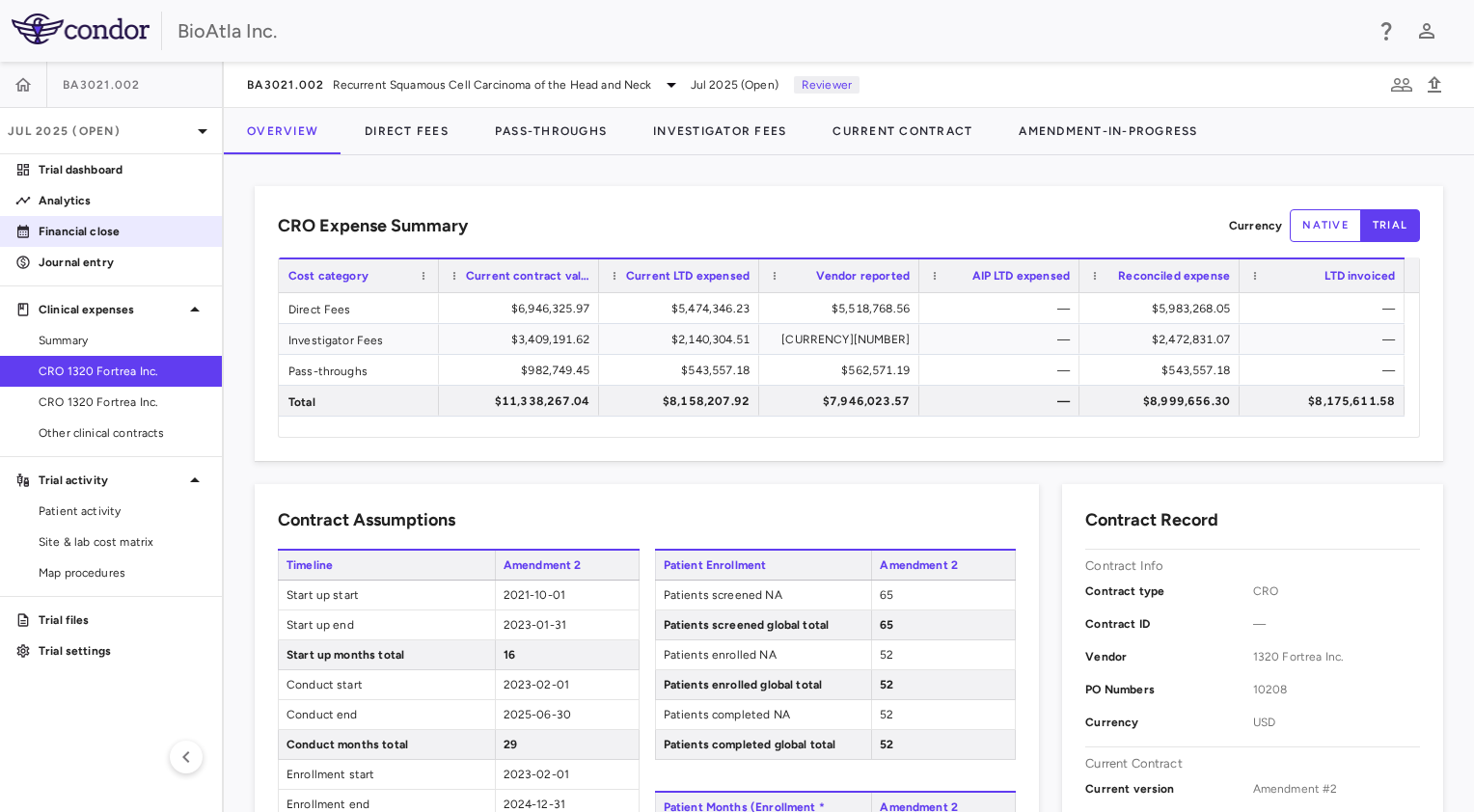 click on "Financial close" at bounding box center (123, 231) 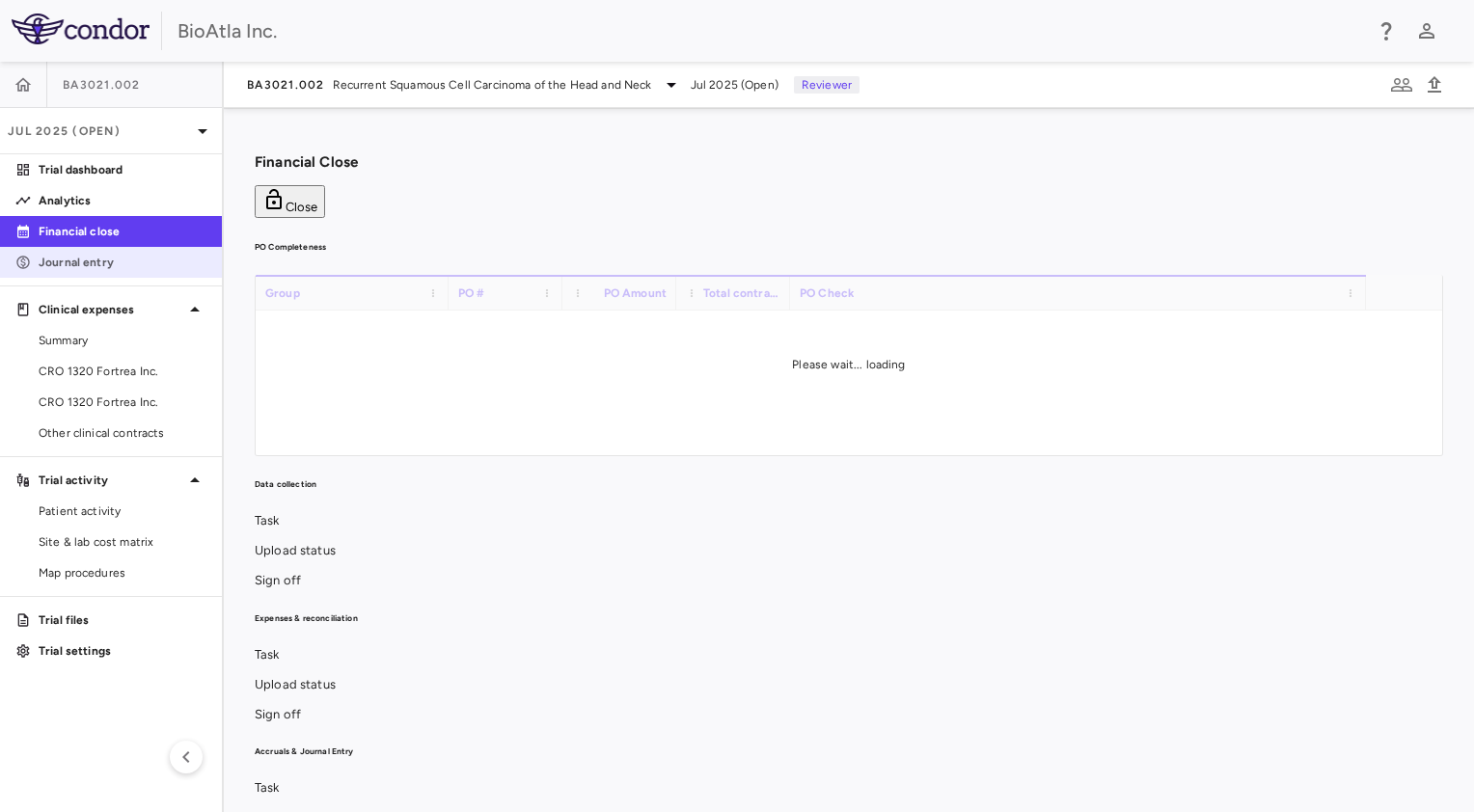 click on "Journal entry" at bounding box center (111, 262) 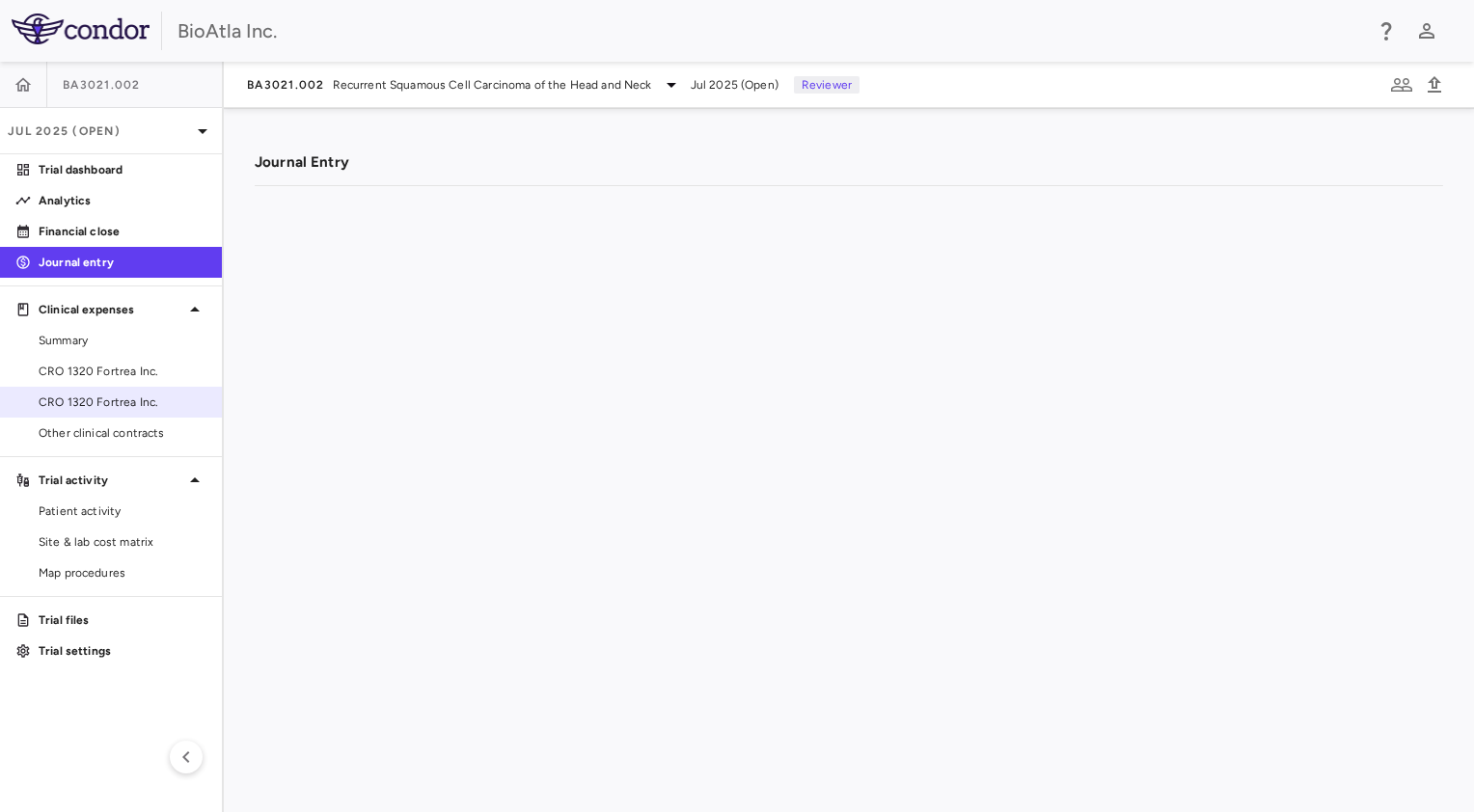 click on "CRO 1320 Fortrea Inc." at bounding box center (123, 402) 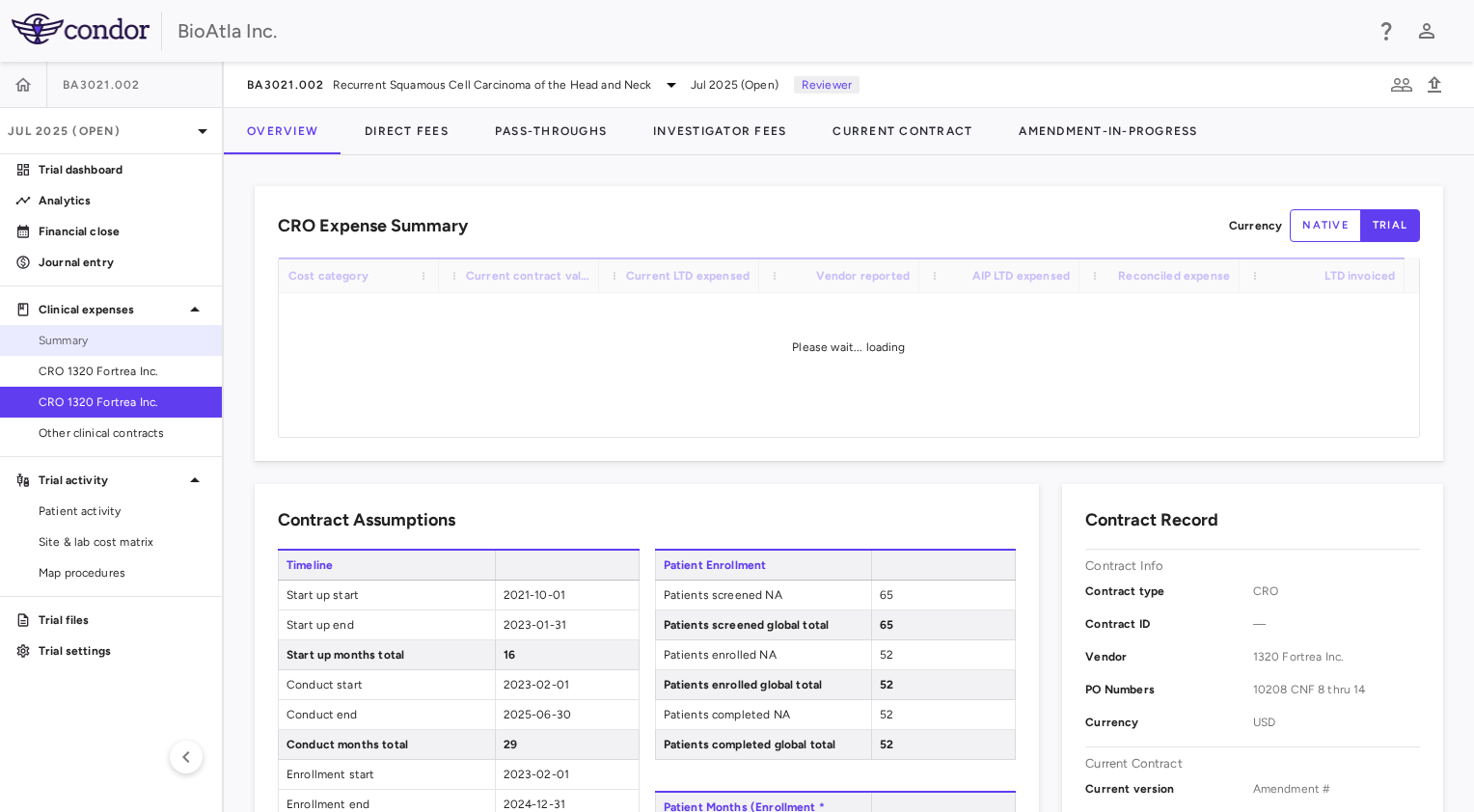click on "Summary" at bounding box center [123, 340] 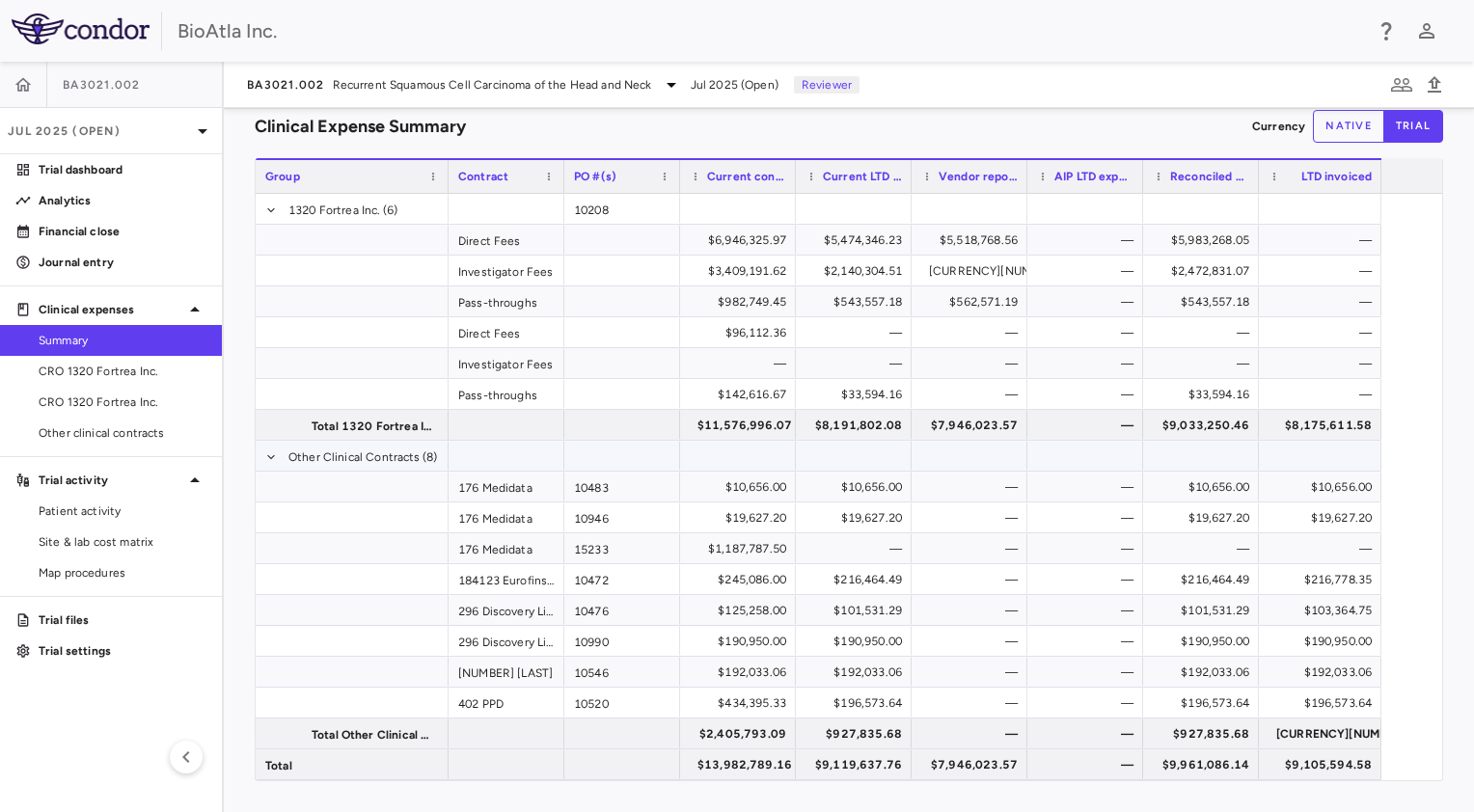 scroll, scrollTop: 73, scrollLeft: 0, axis: vertical 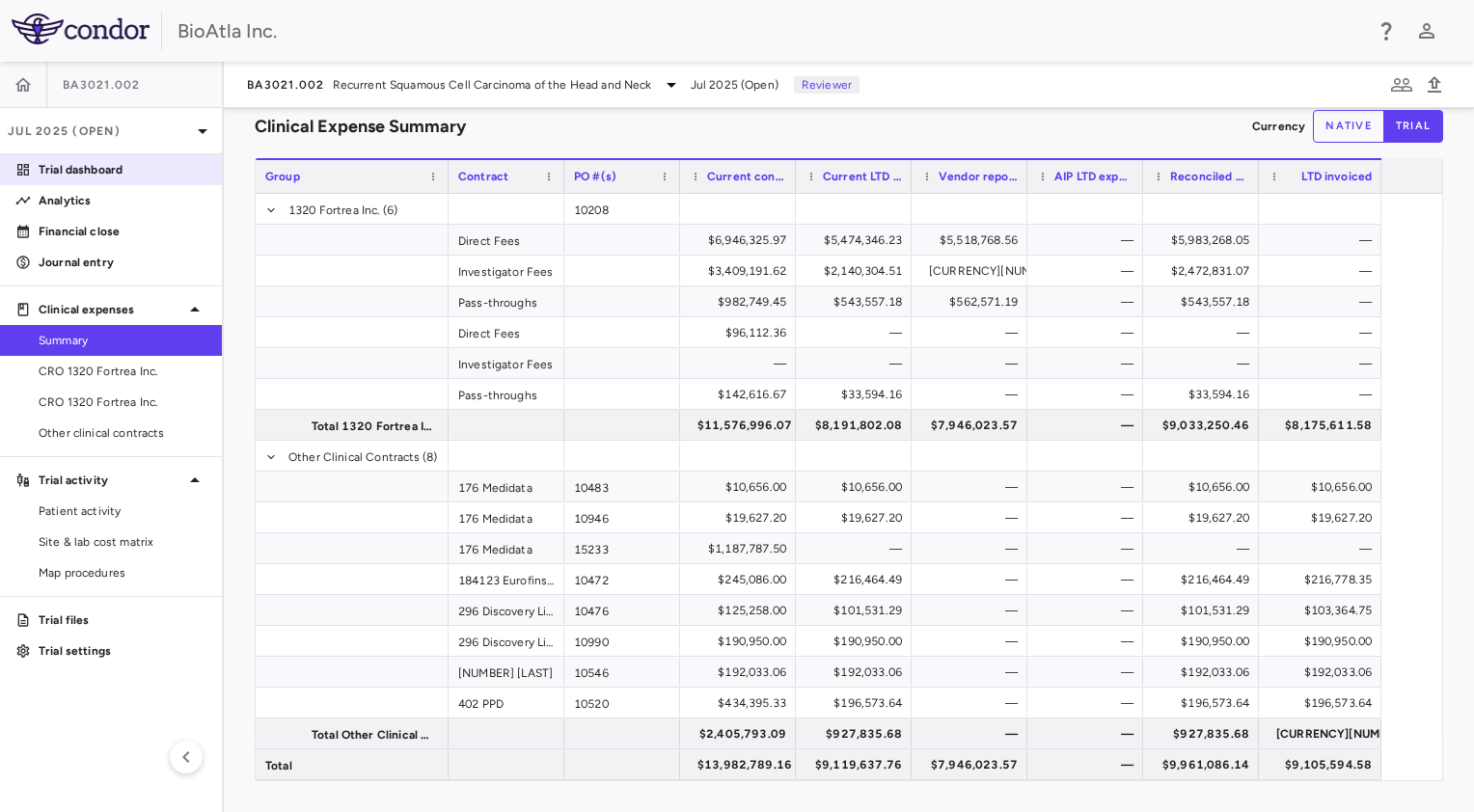 click on "Trial dashboard" at bounding box center [123, 170] 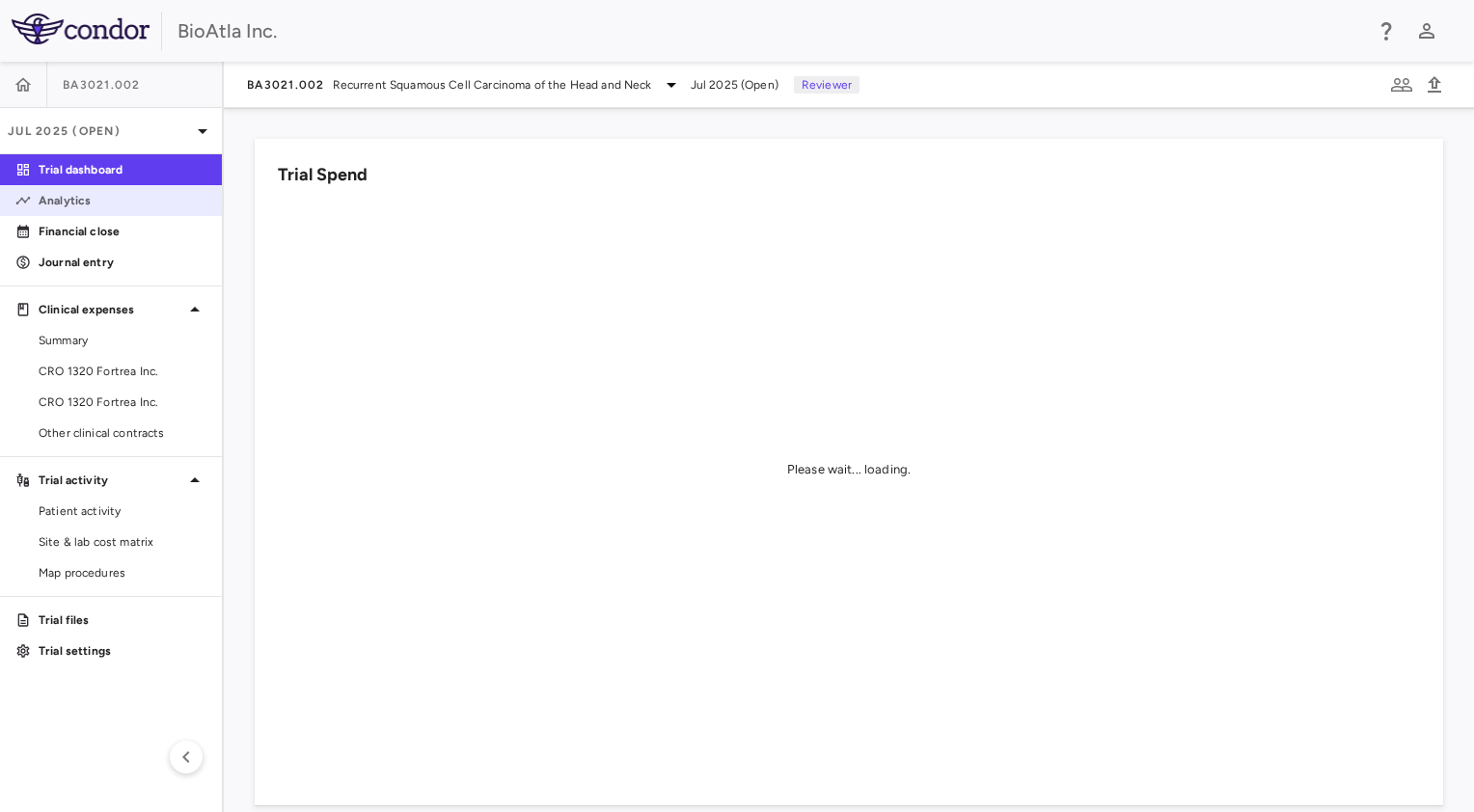 click on "Analytics" at bounding box center [123, 201] 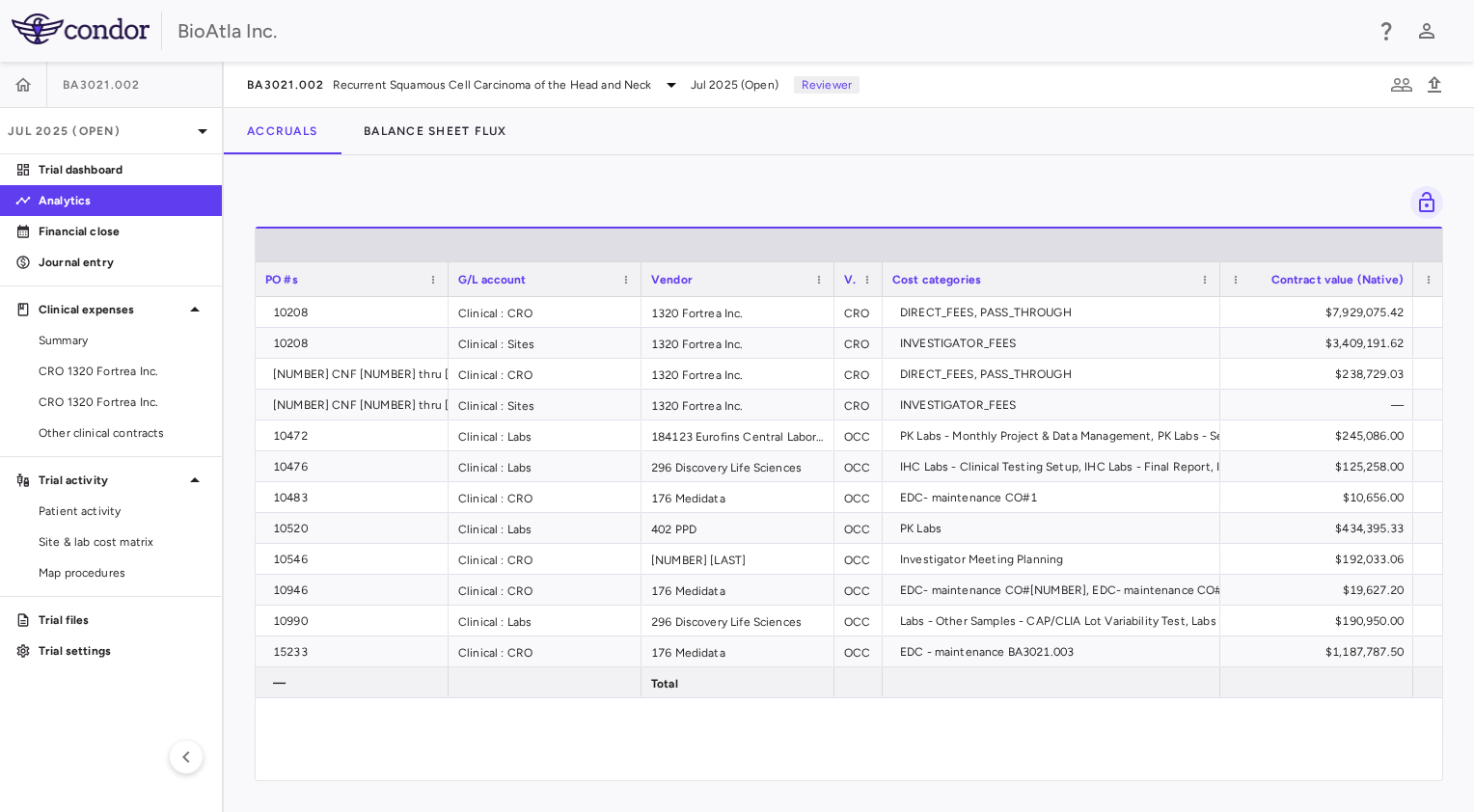scroll, scrollTop: 0, scrollLeft: 1100, axis: horizontal 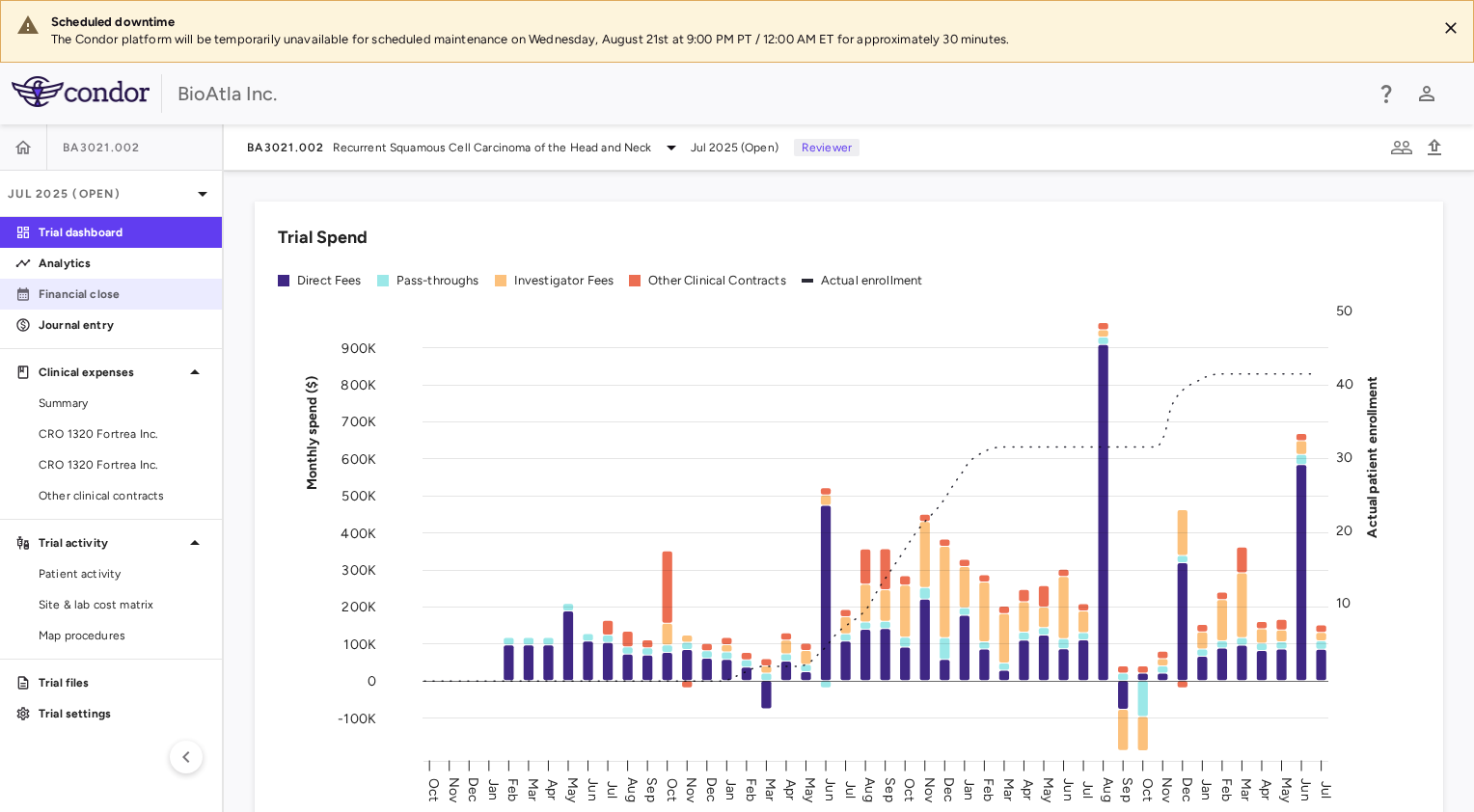 click on "Financial close" at bounding box center [123, 294] 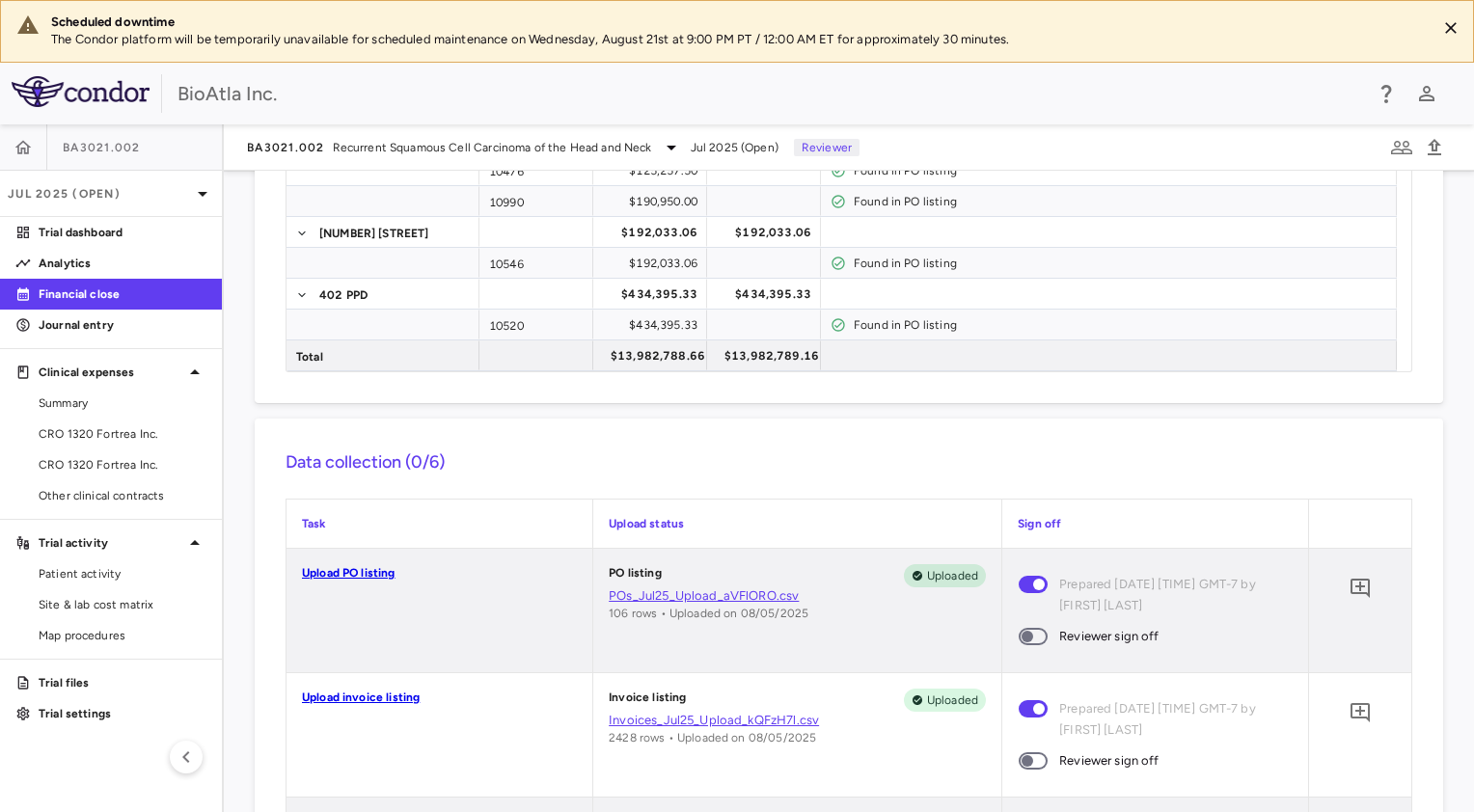 scroll, scrollTop: 771, scrollLeft: 0, axis: vertical 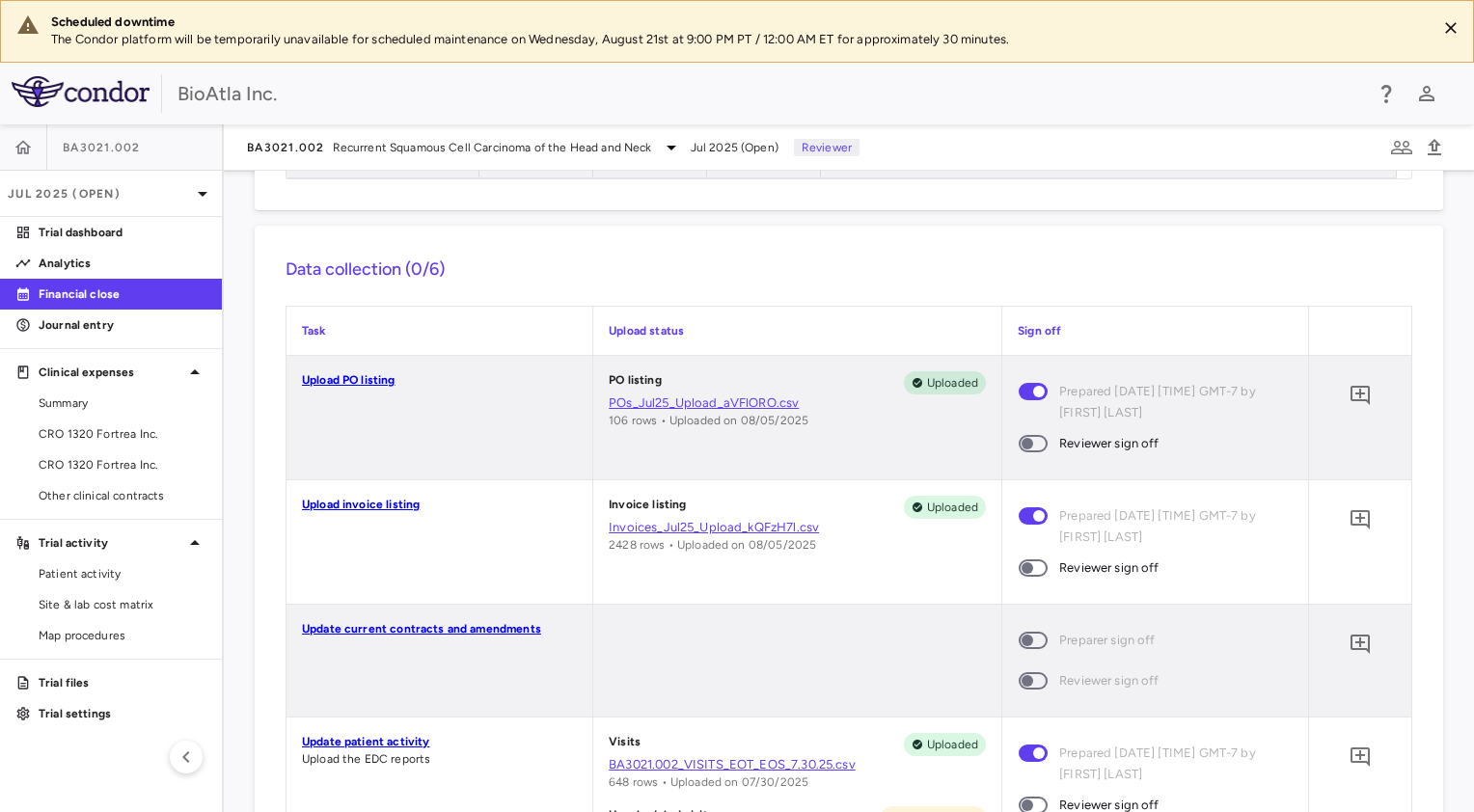 click at bounding box center (1033, 444) 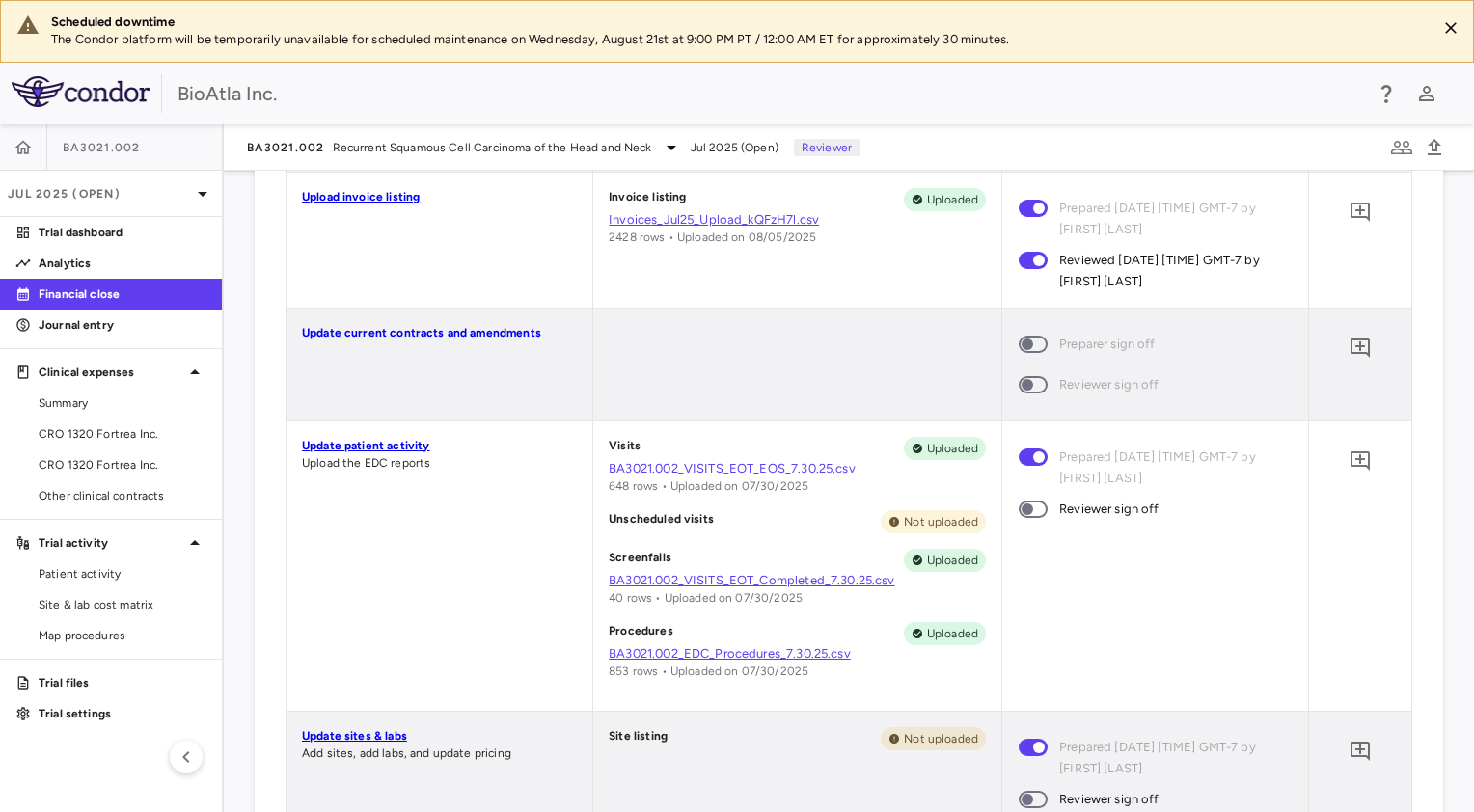 scroll, scrollTop: 1157, scrollLeft: 0, axis: vertical 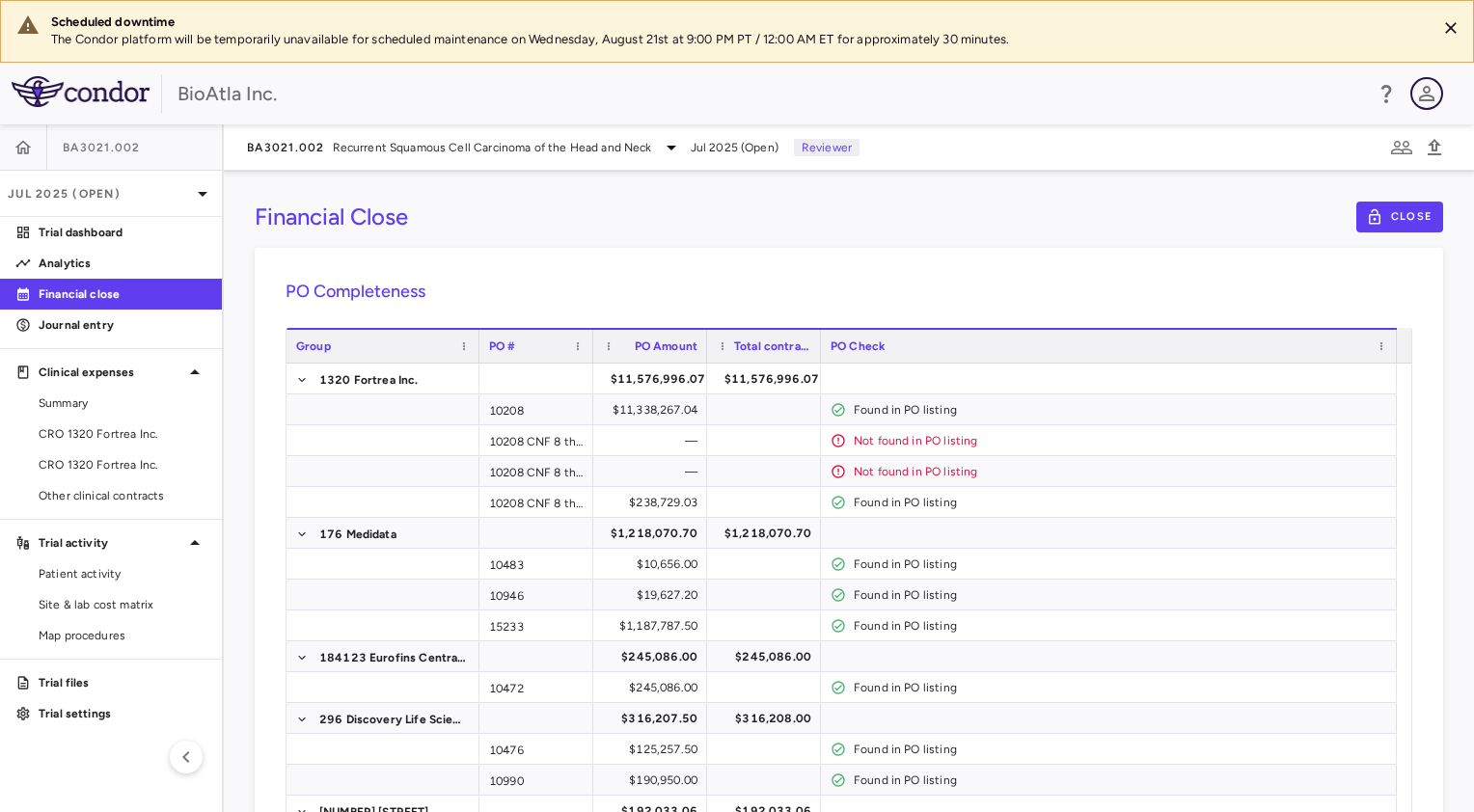 click 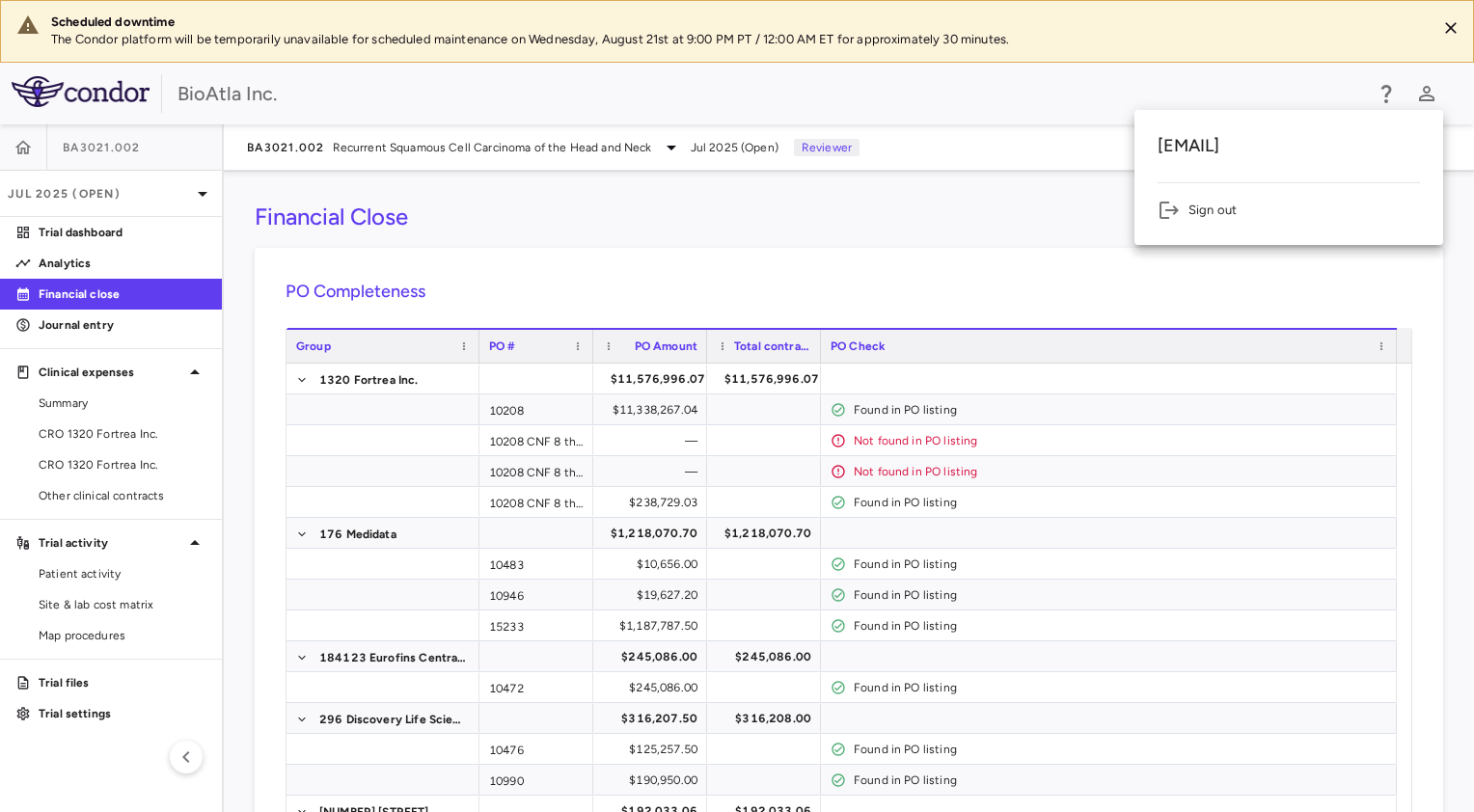 click on "Sign out" at bounding box center [1289, 210] 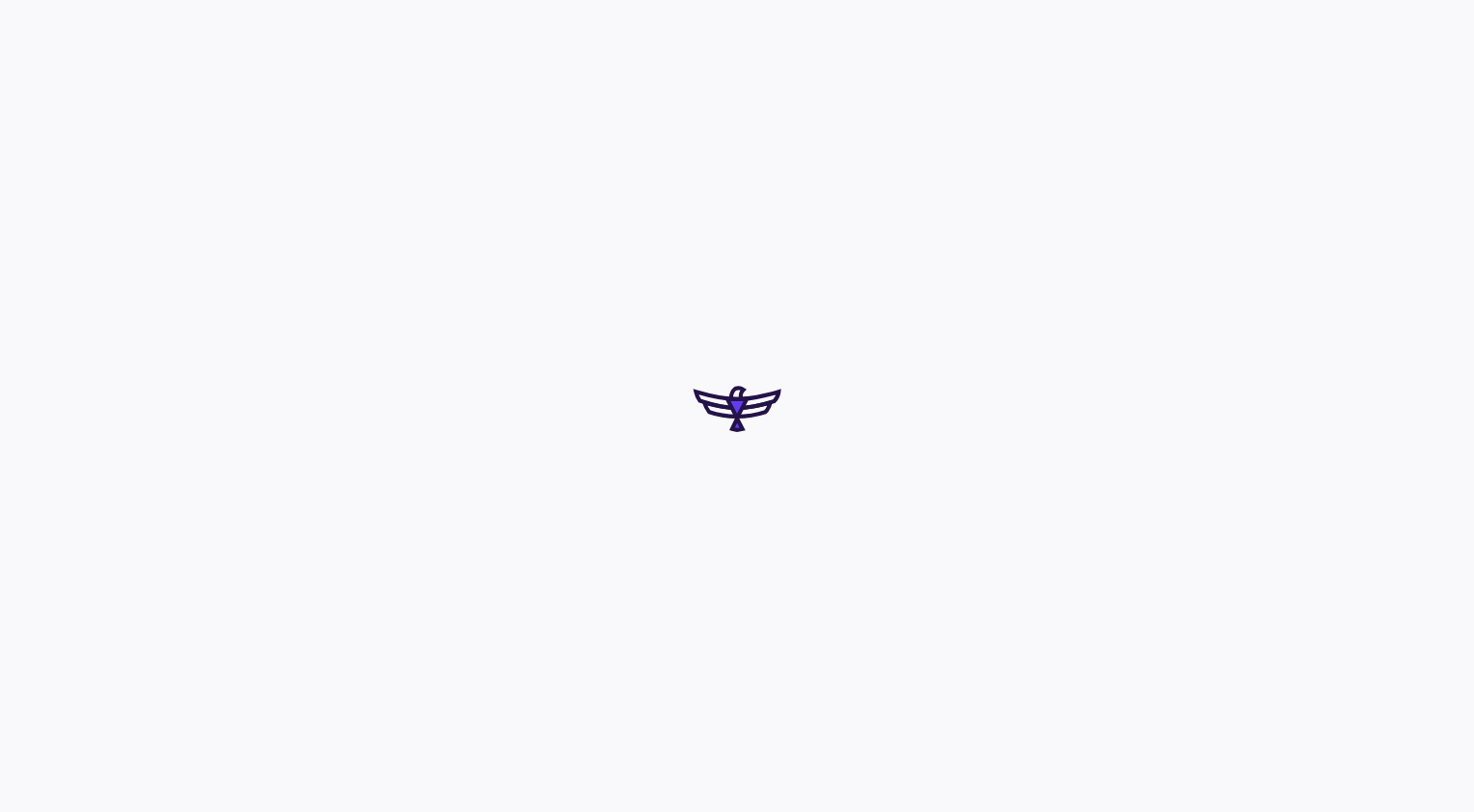 scroll, scrollTop: 0, scrollLeft: 0, axis: both 